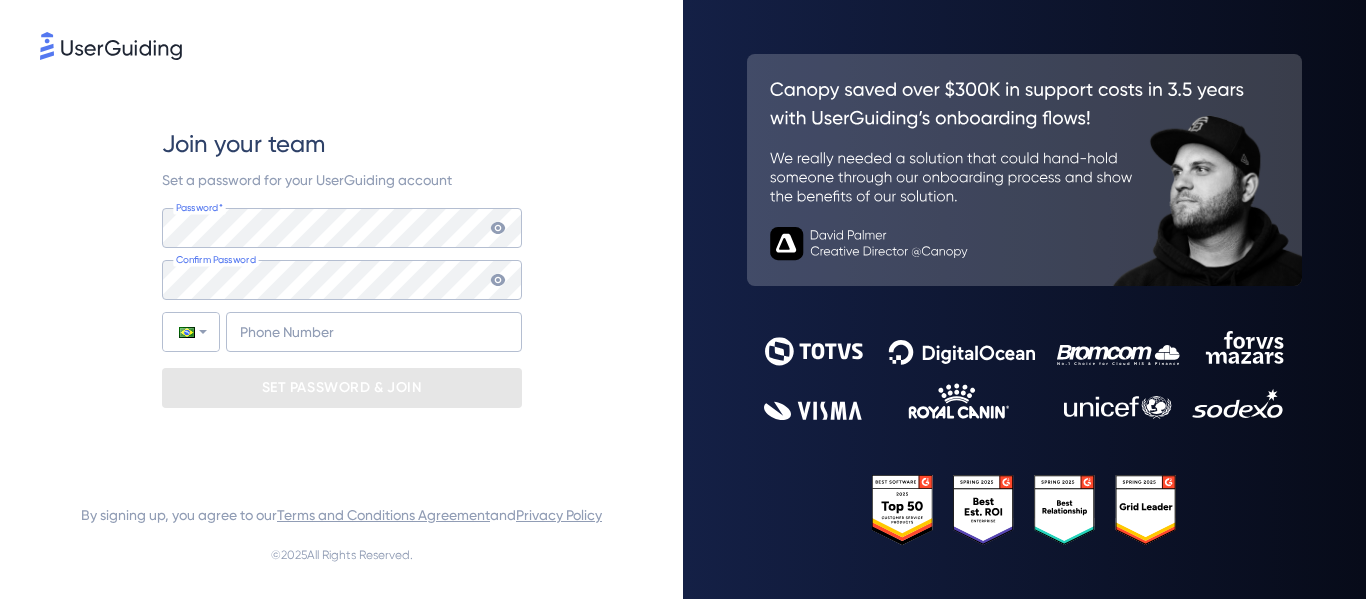 scroll, scrollTop: 0, scrollLeft: 0, axis: both 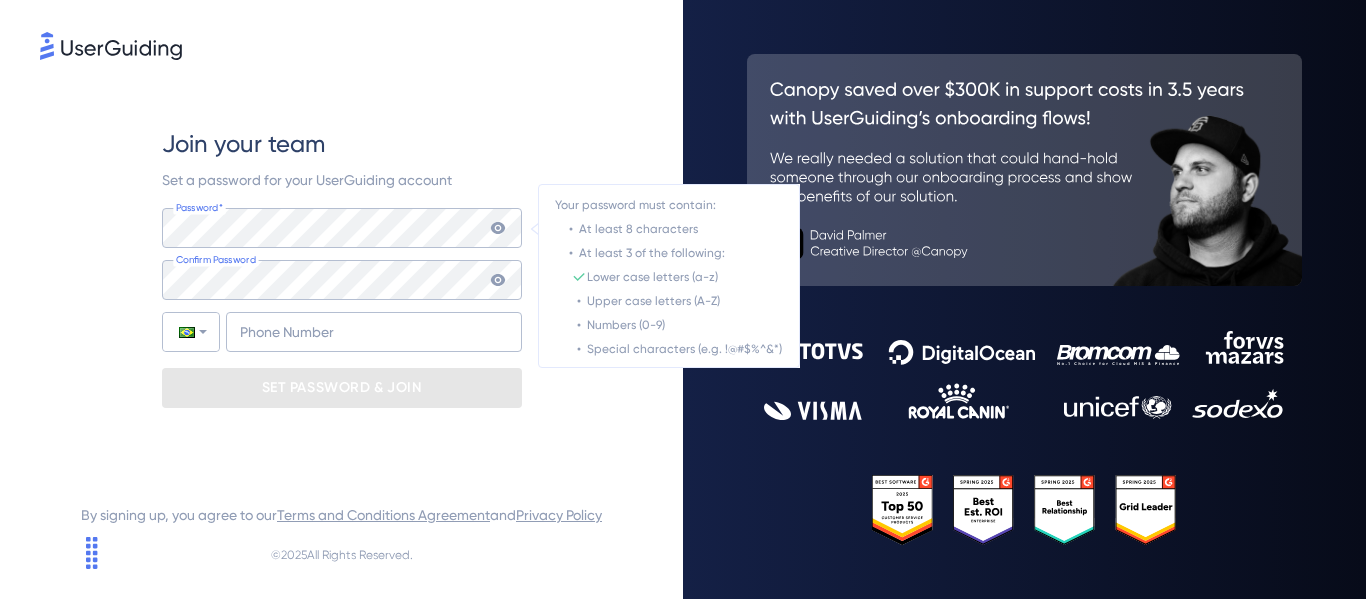 click 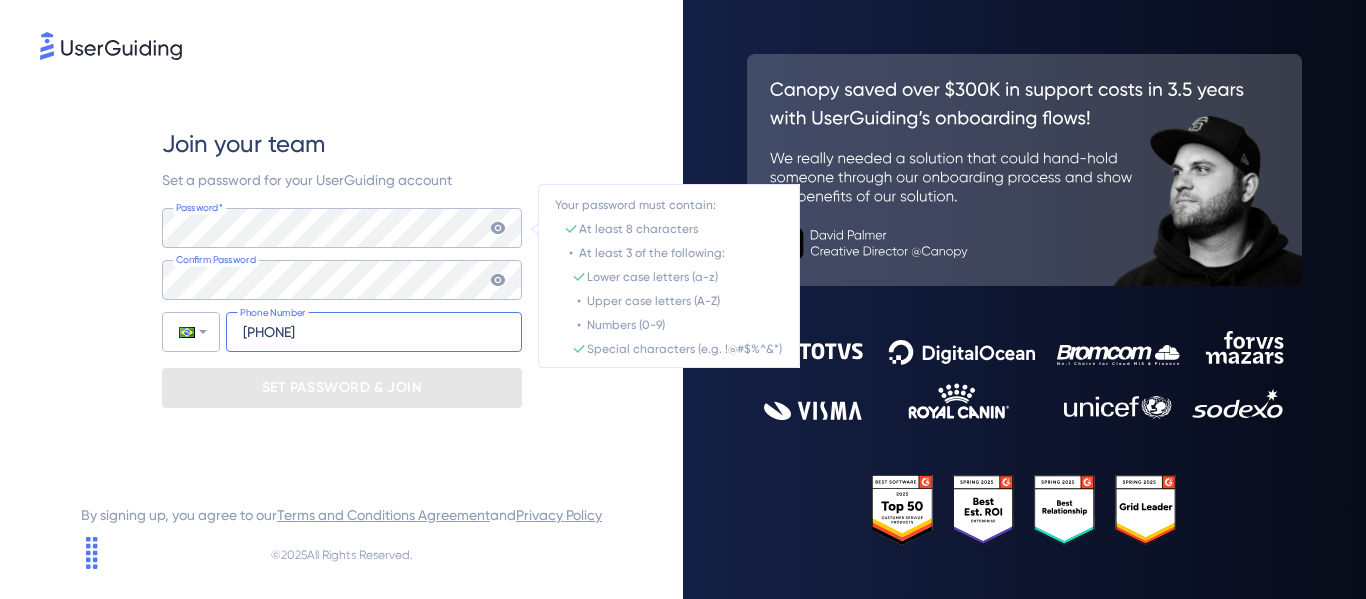 click on "+55" at bounding box center (374, 332) 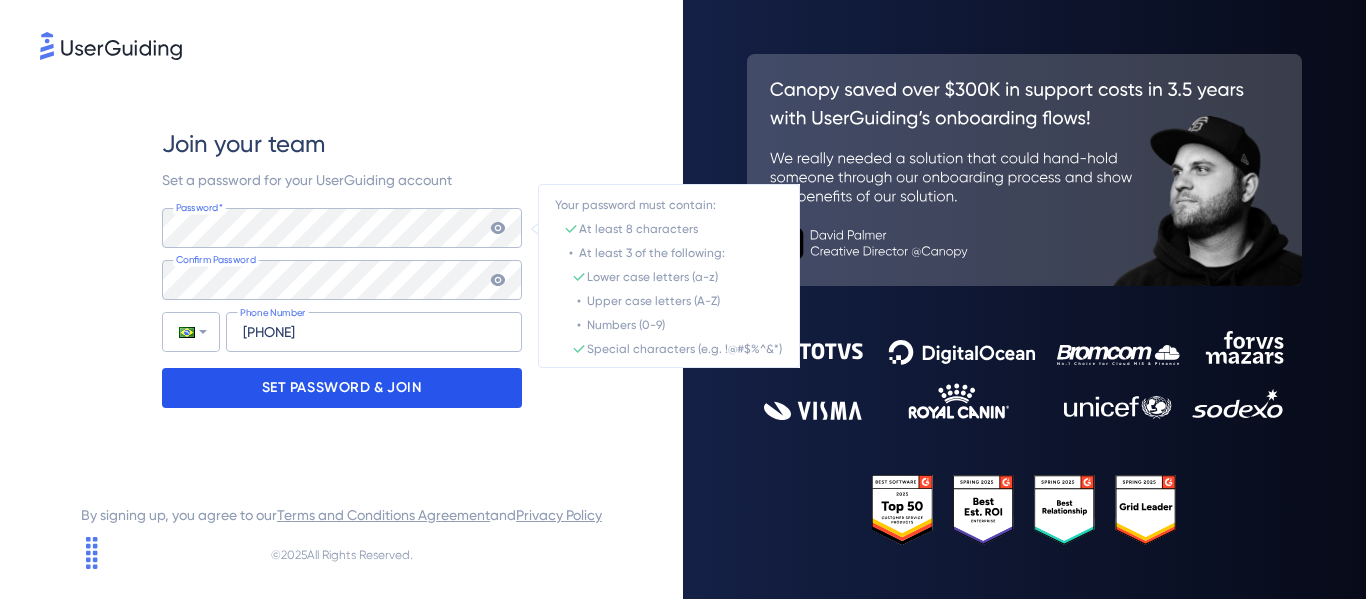 click on "SET PASSWORD & JOIN" at bounding box center [342, 388] 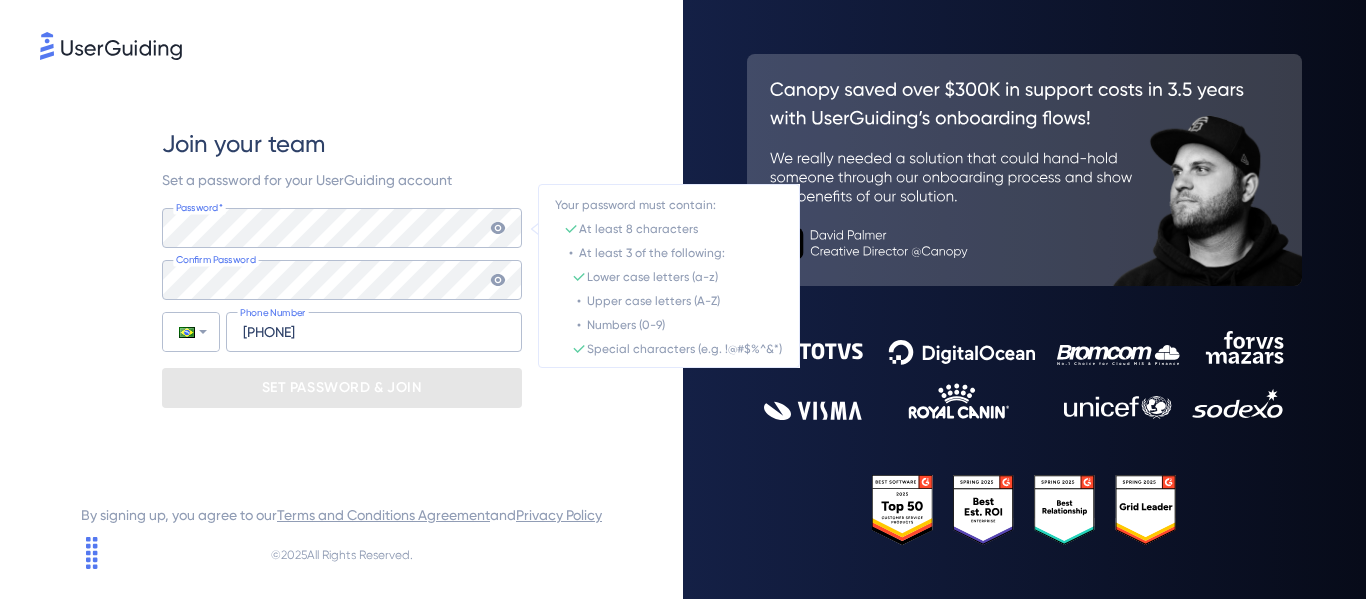 drag, startPoint x: 739, startPoint y: 4, endPoint x: 540, endPoint y: 18, distance: 199.49185 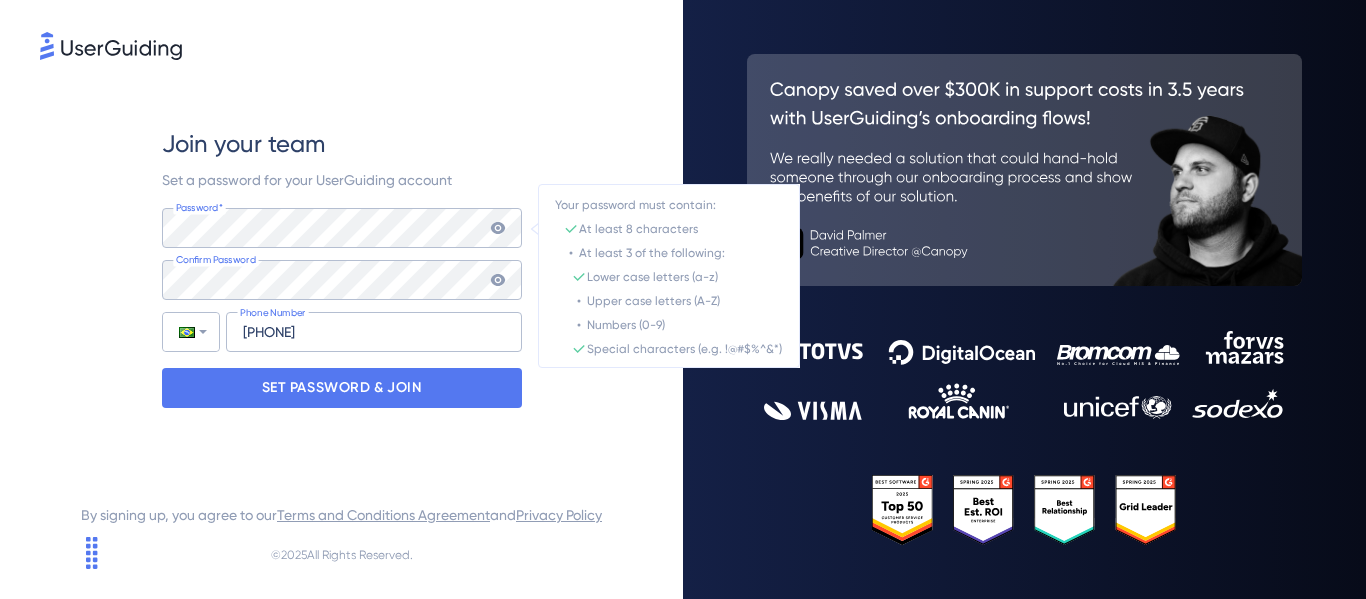 click 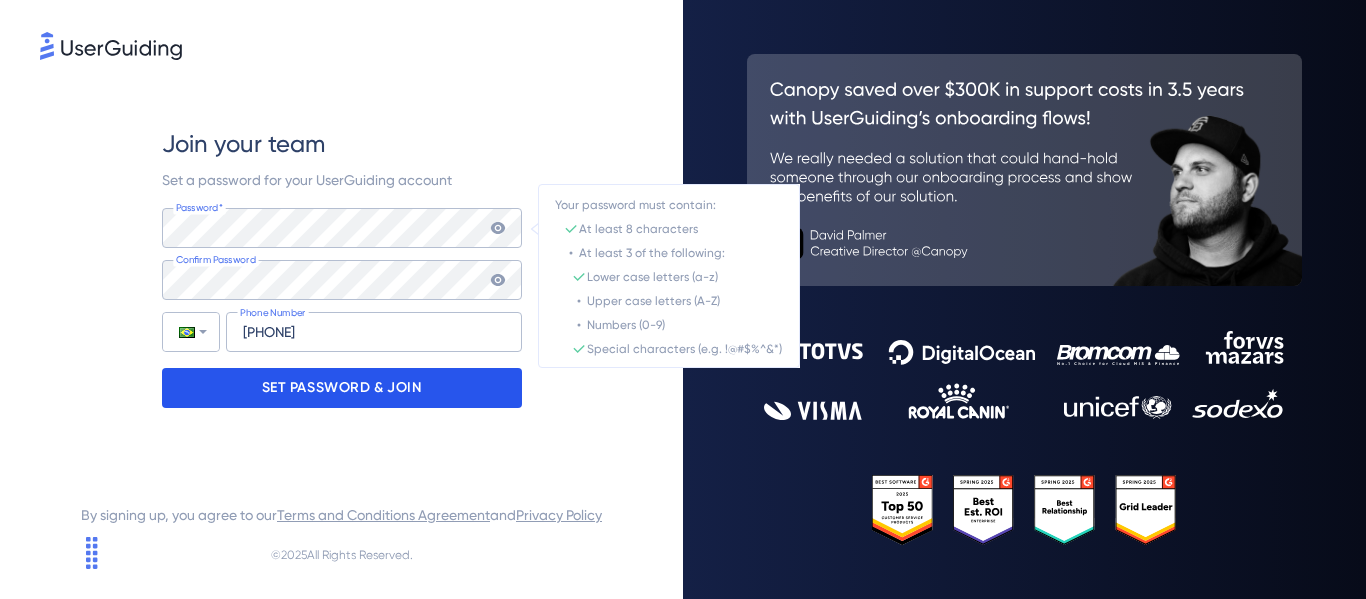 click on "SET PASSWORD & JOIN" at bounding box center (342, 388) 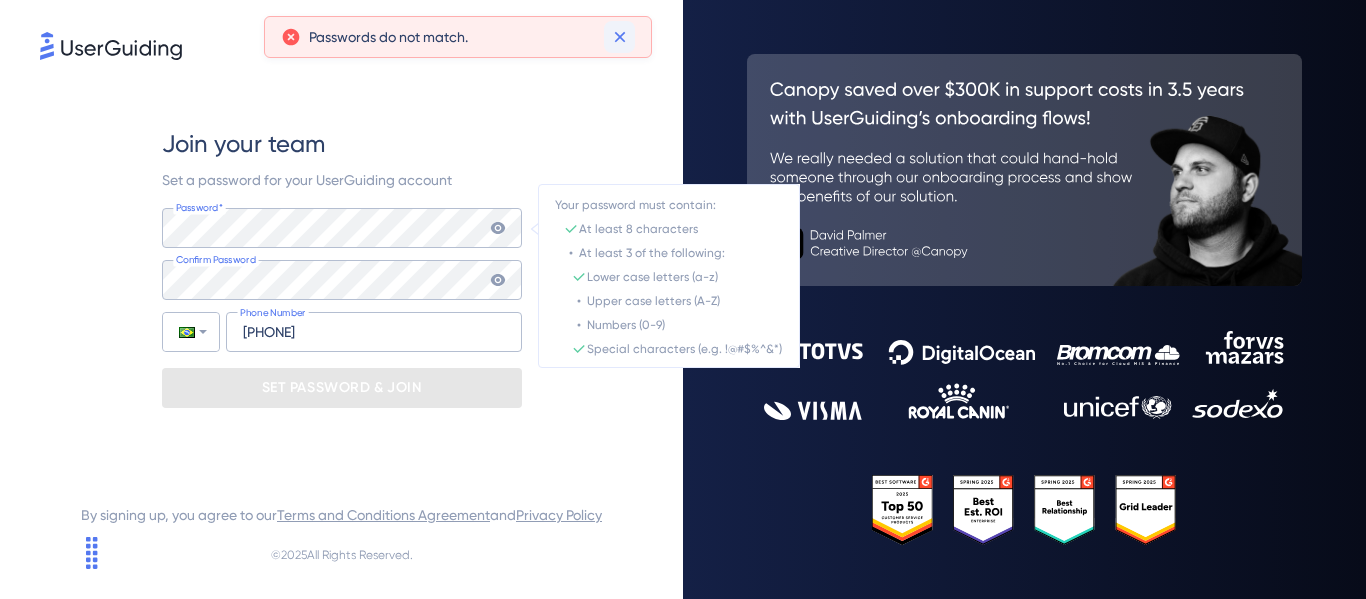 click 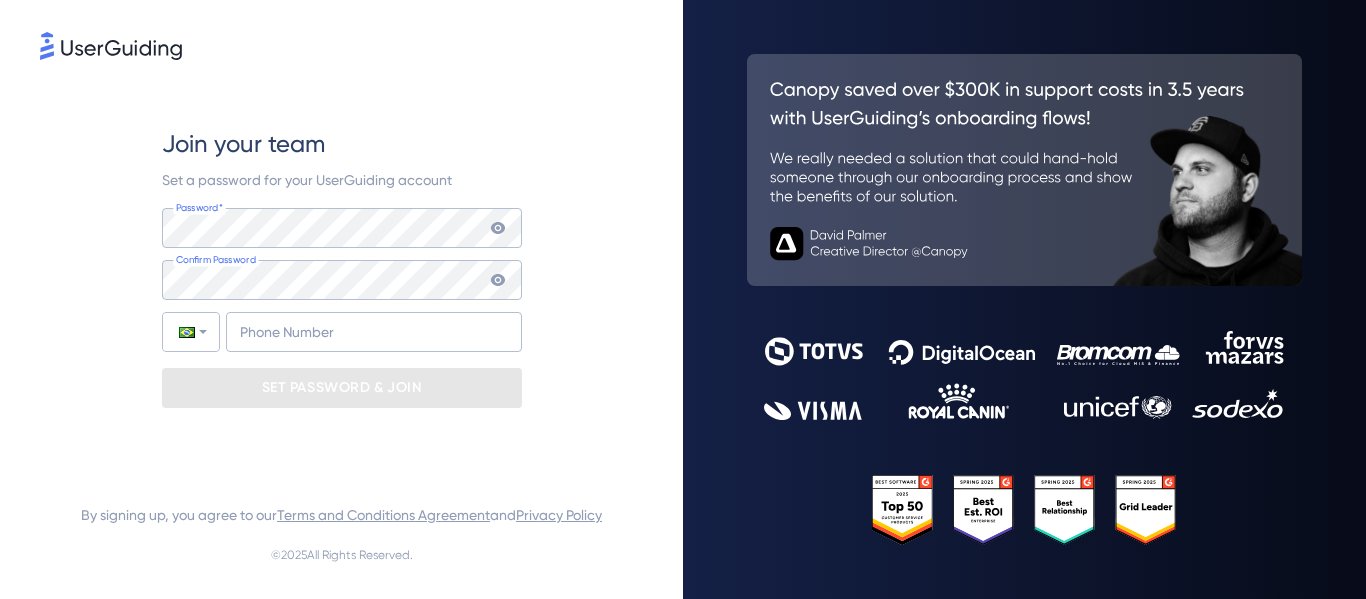 scroll, scrollTop: 0, scrollLeft: 0, axis: both 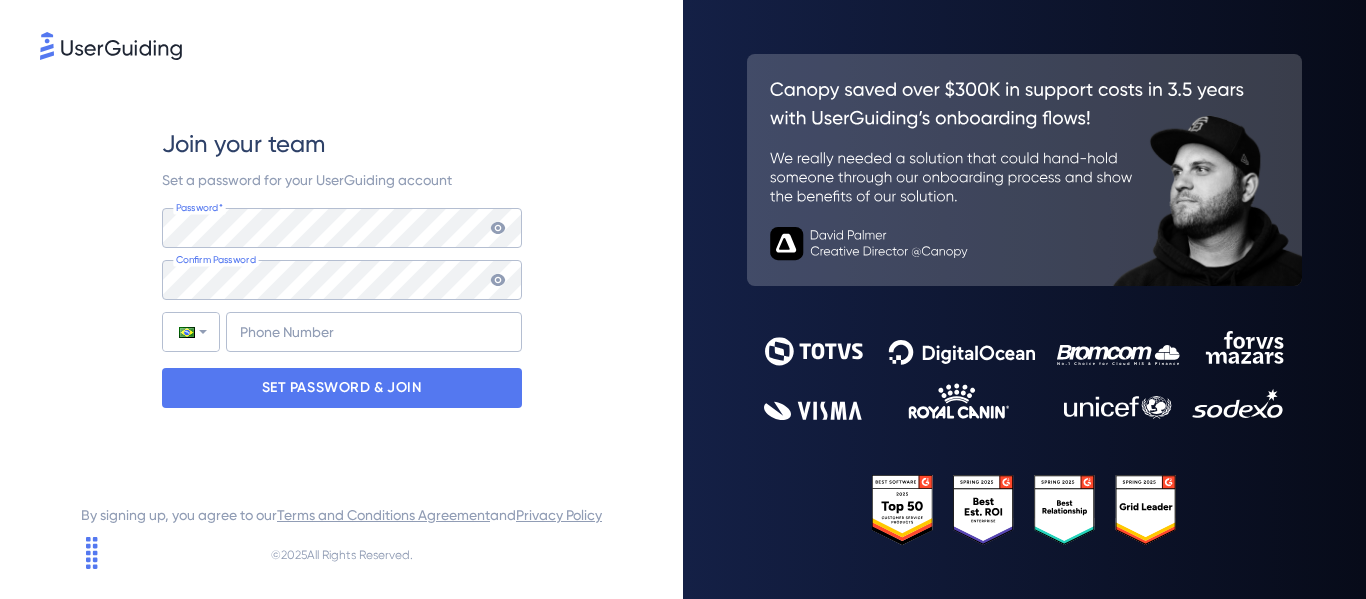 click 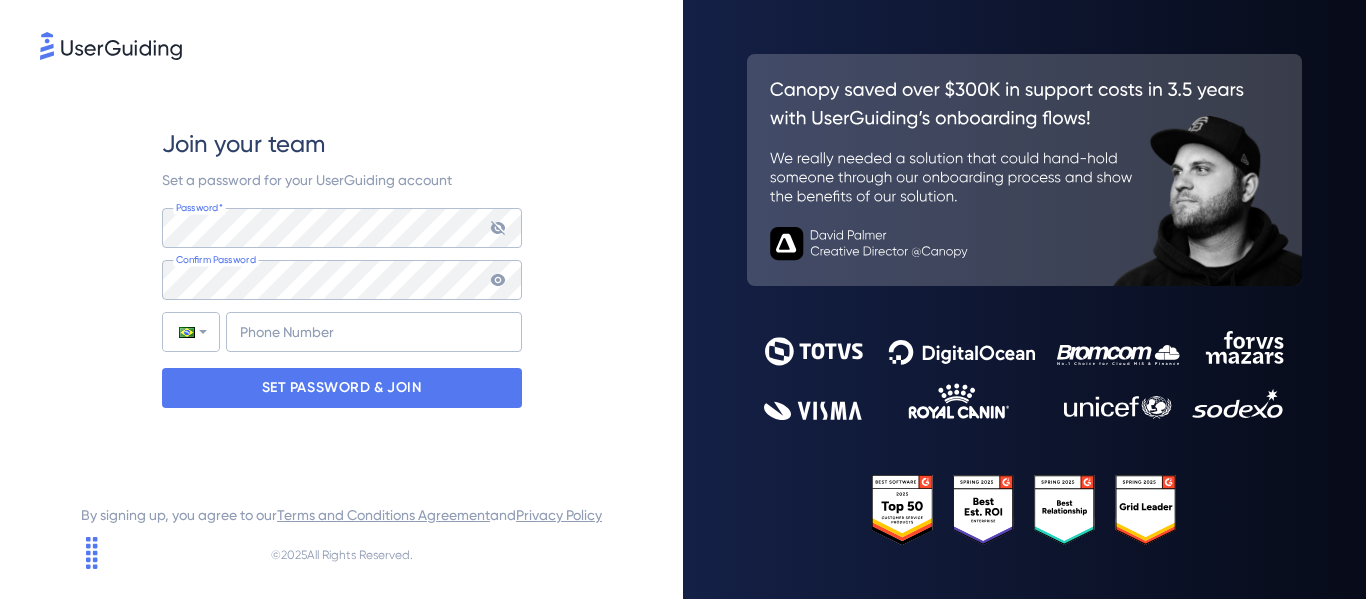 click 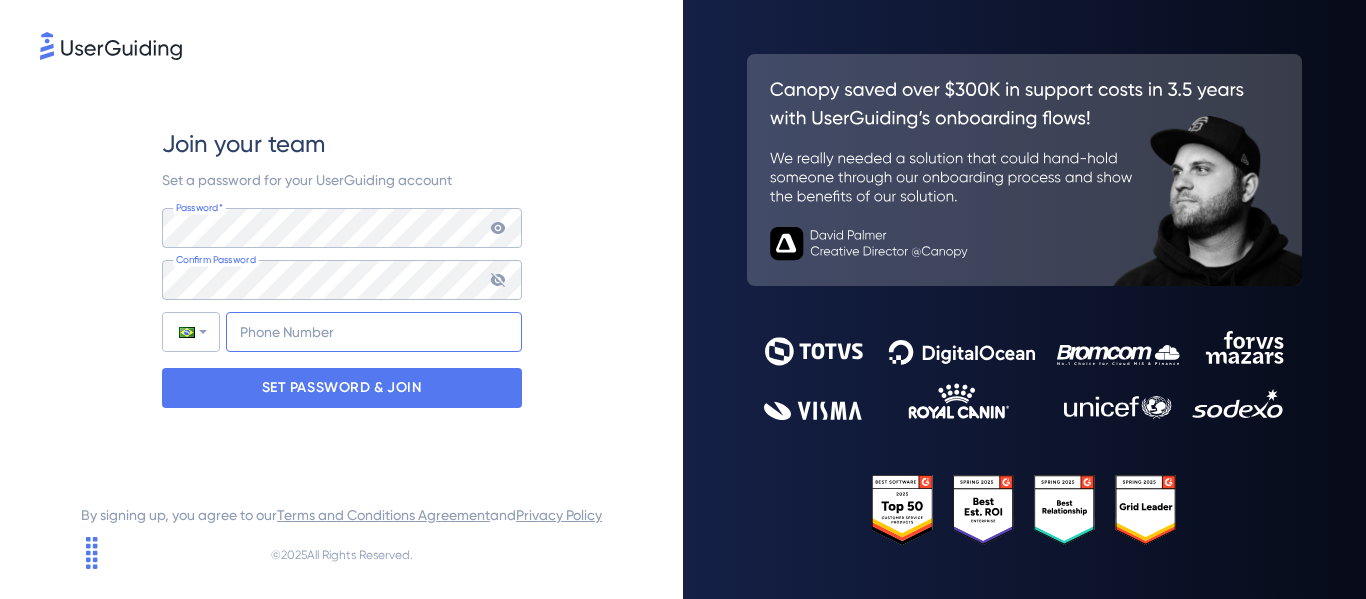 click on "+55" at bounding box center [374, 332] 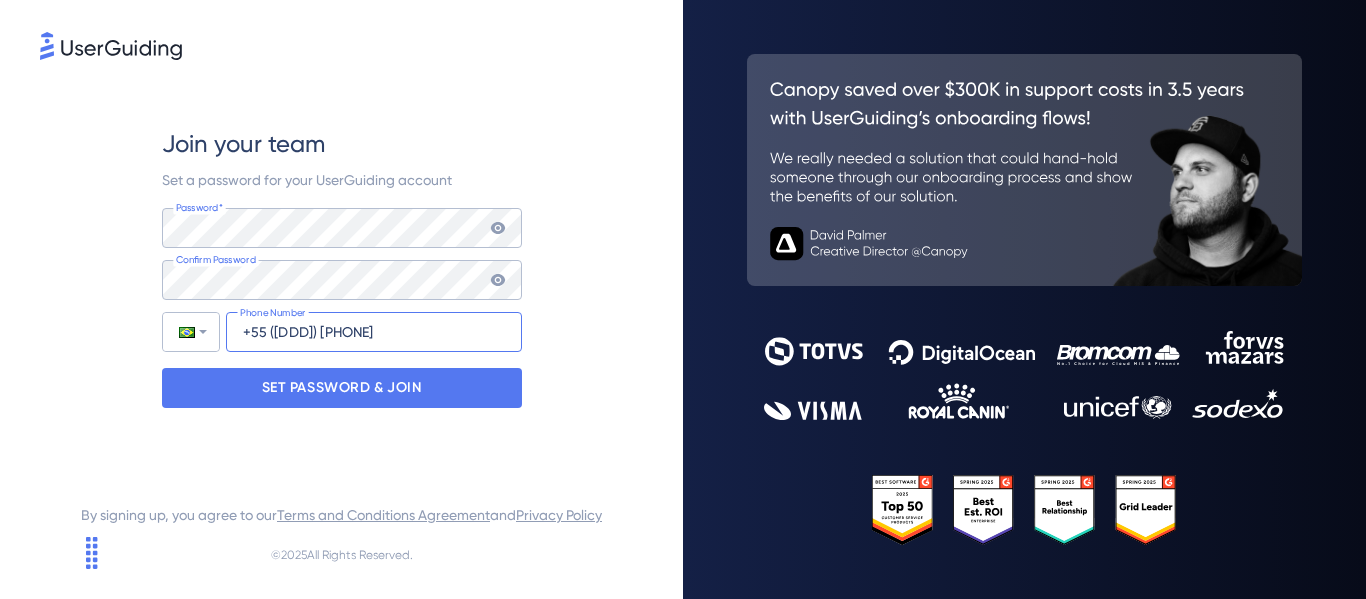 type on "+55 ([DDD]) [PHONE]" 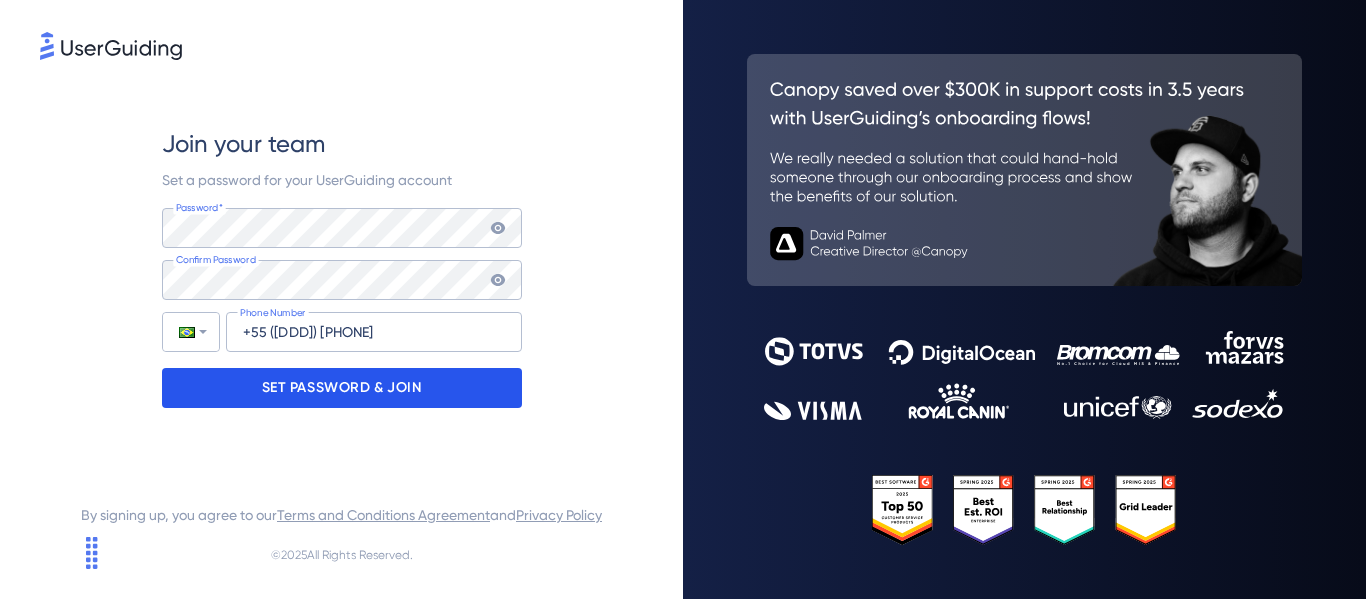 click on "SET PASSWORD & JOIN" at bounding box center [342, 388] 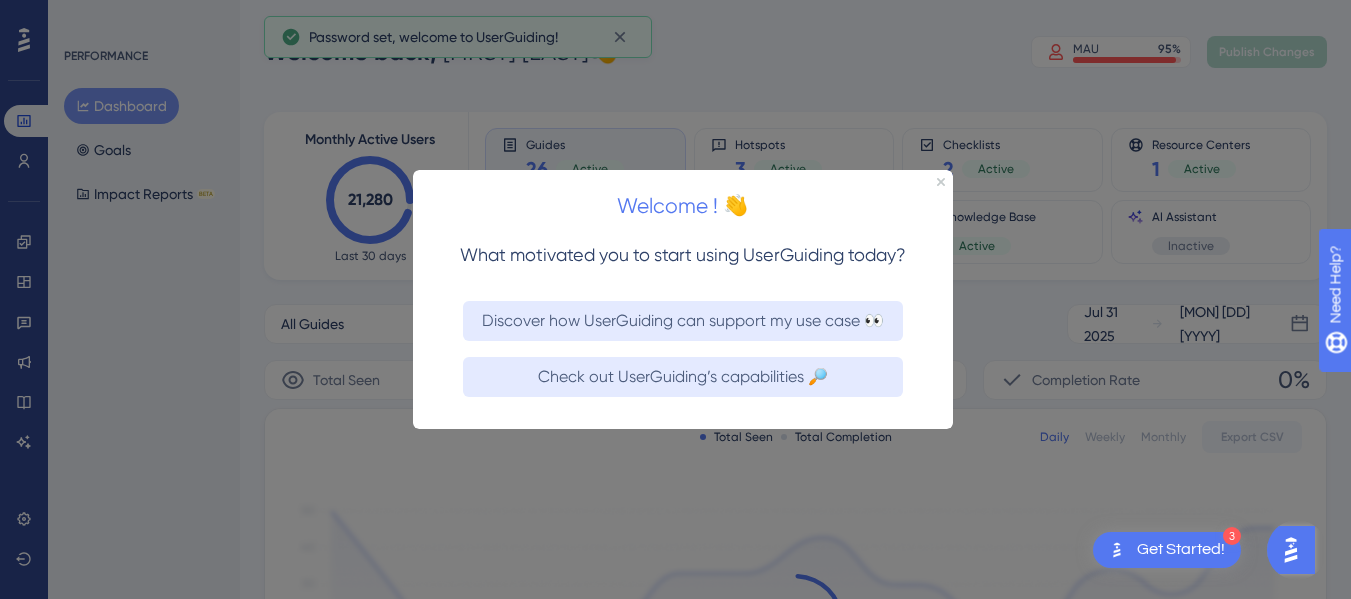 scroll, scrollTop: 0, scrollLeft: 0, axis: both 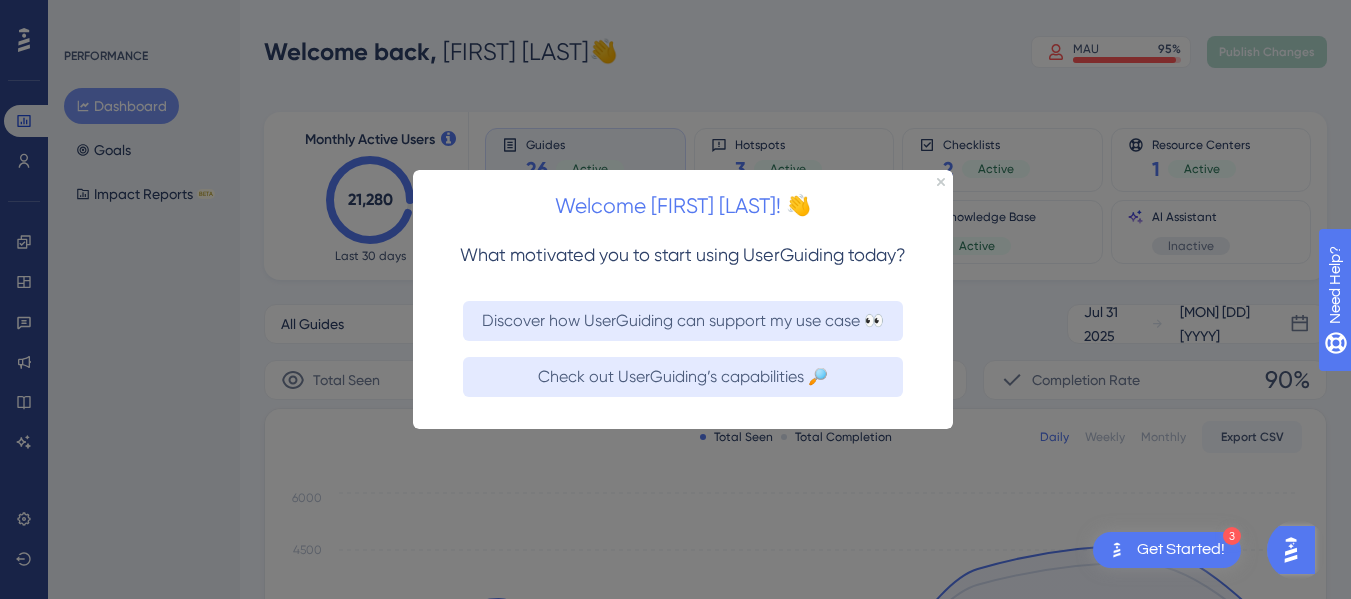 click on "Welcome [FIRST] [LAST]! 👋" at bounding box center [683, 200] 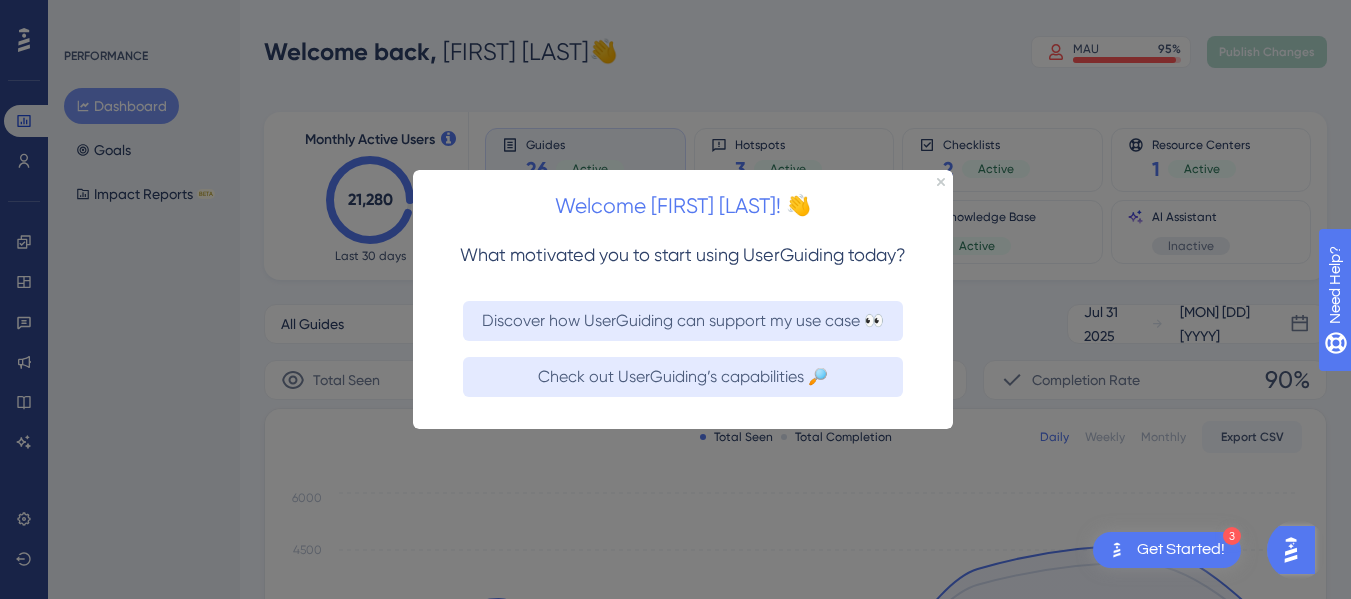 click on "Welcome [FIRST] [LAST]! 👋" at bounding box center [683, 200] 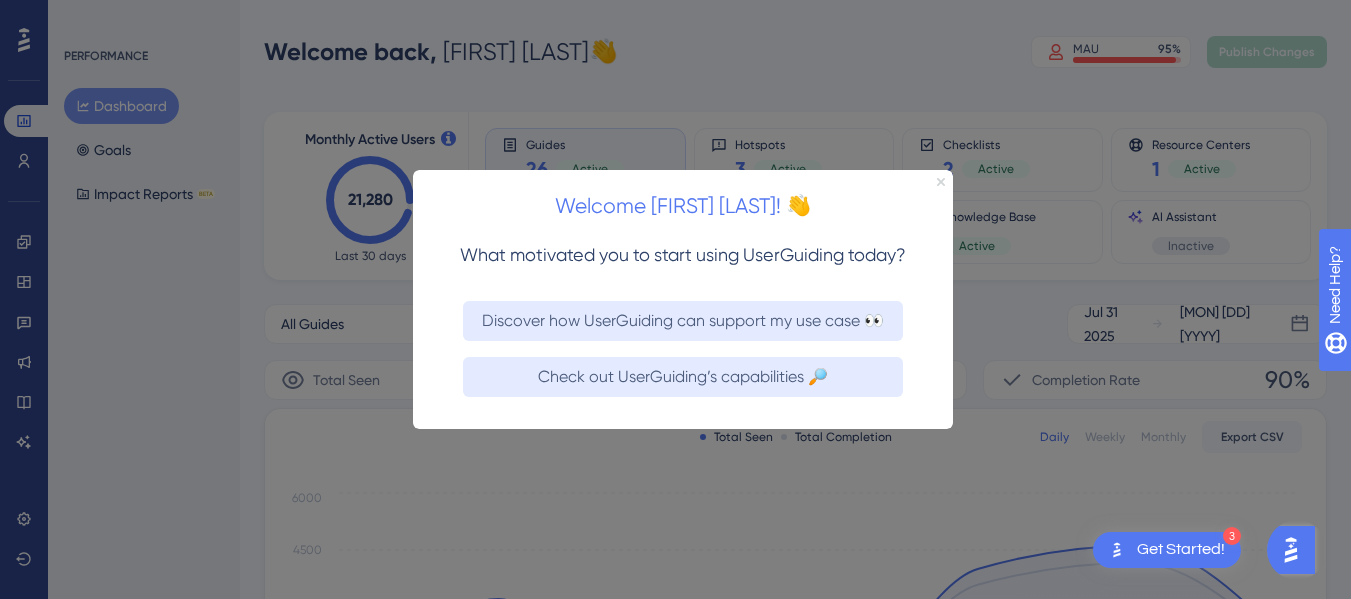 click 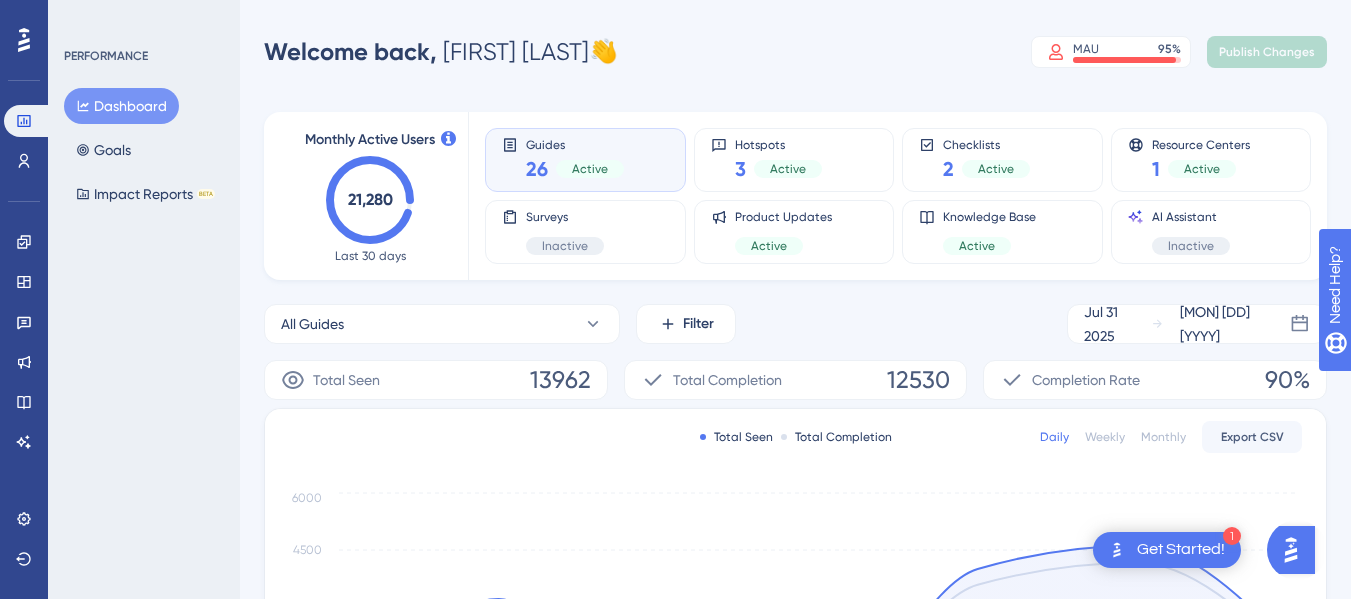 click on "Welcome back, [FIRST] [LAST] 👋 MAU 95 % Click to see add-on and upgrade options Publish Changes" at bounding box center (795, 52) 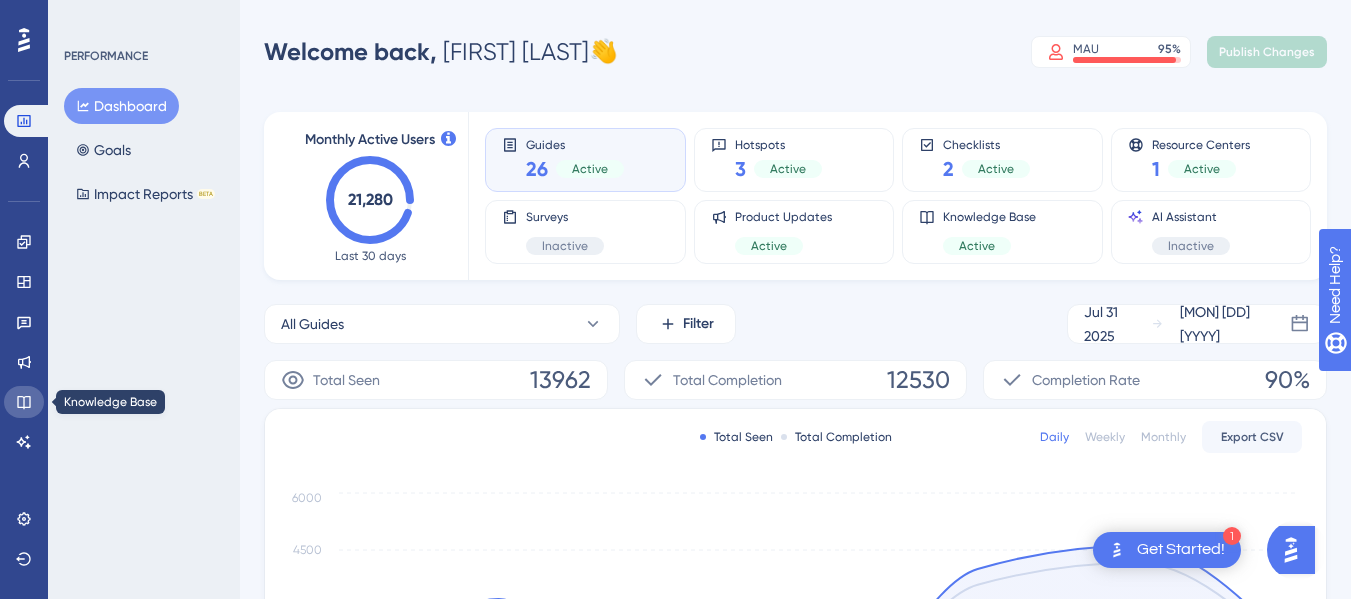 click 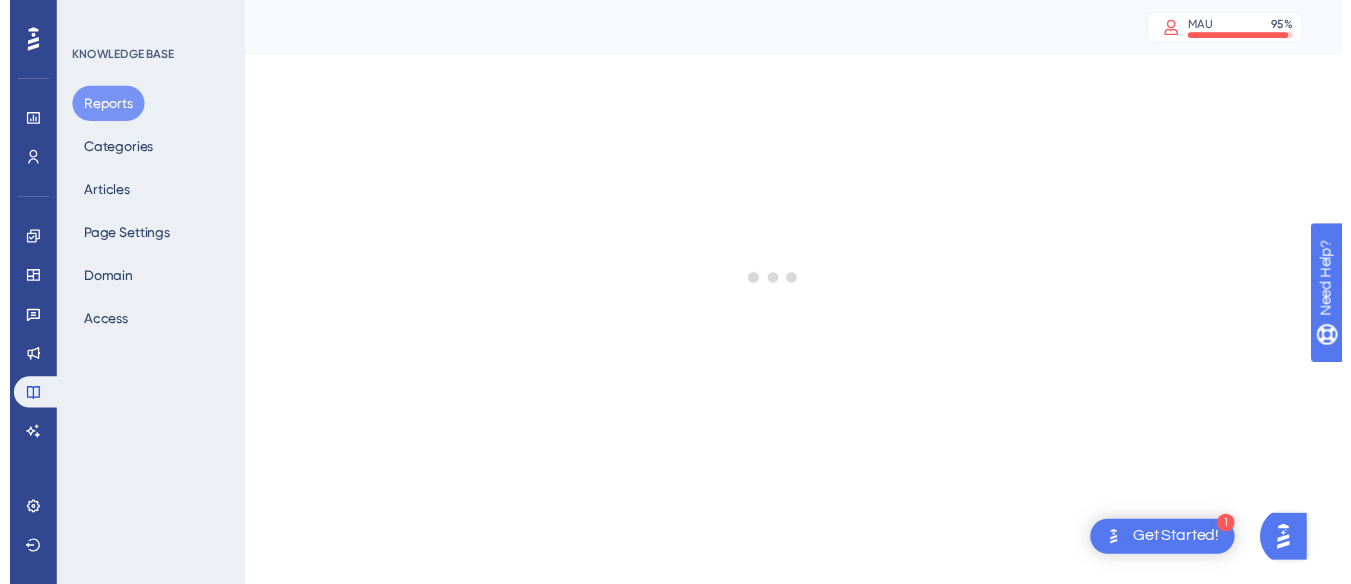 scroll, scrollTop: 0, scrollLeft: 0, axis: both 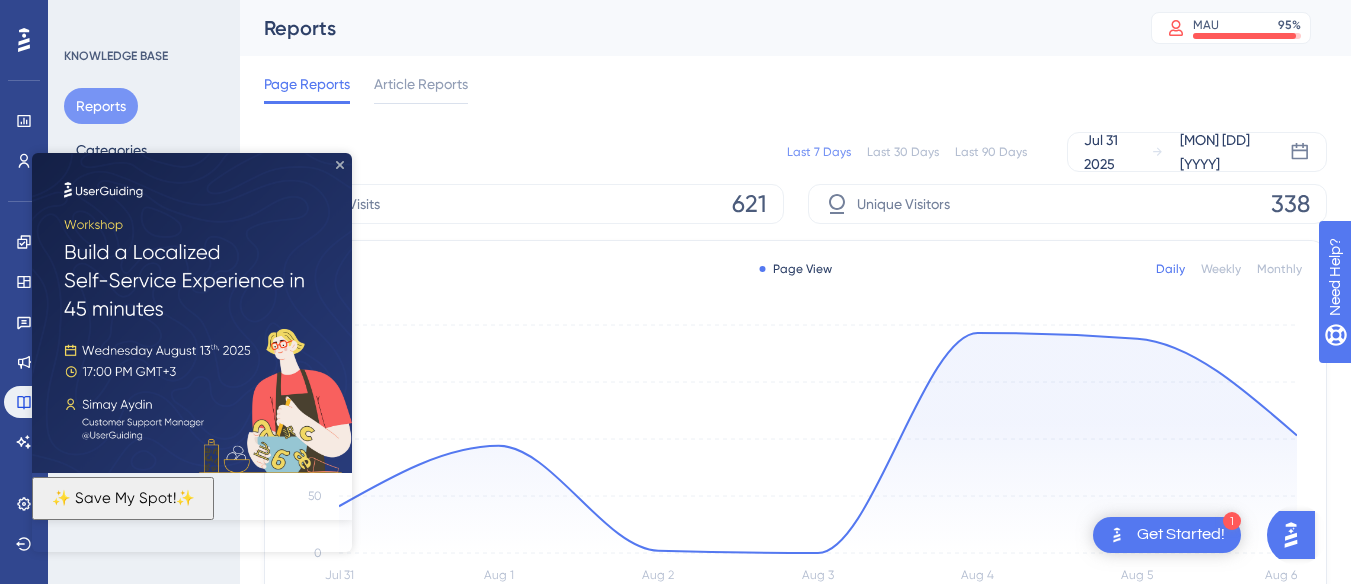 click 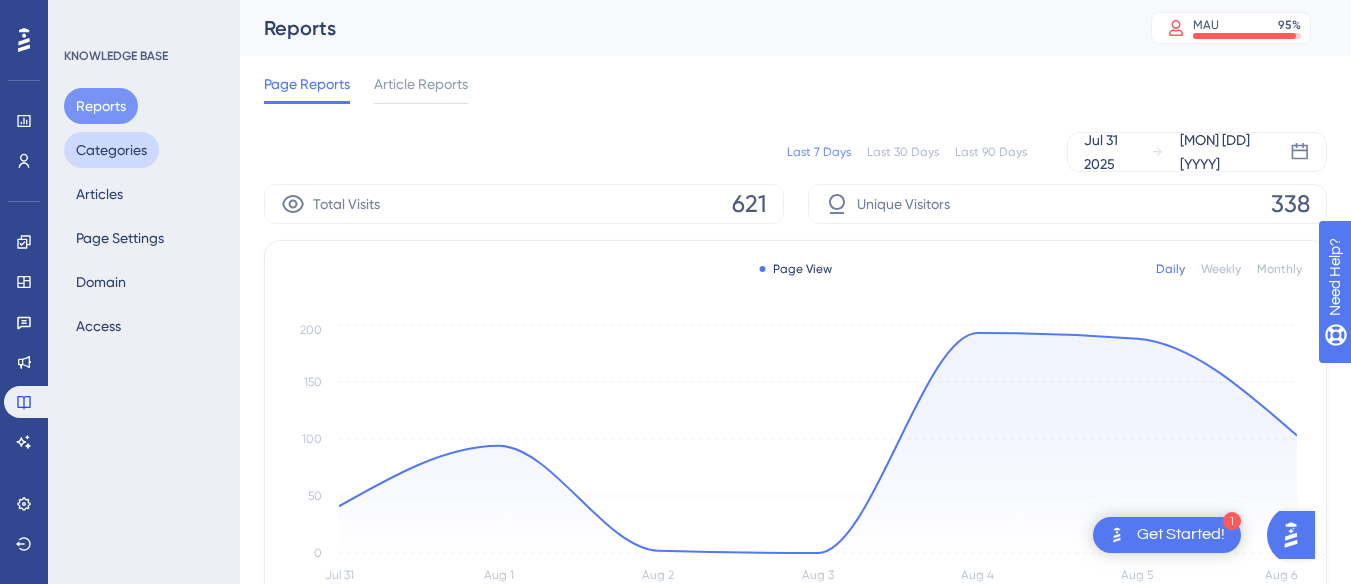 click on "Categories" at bounding box center (111, 150) 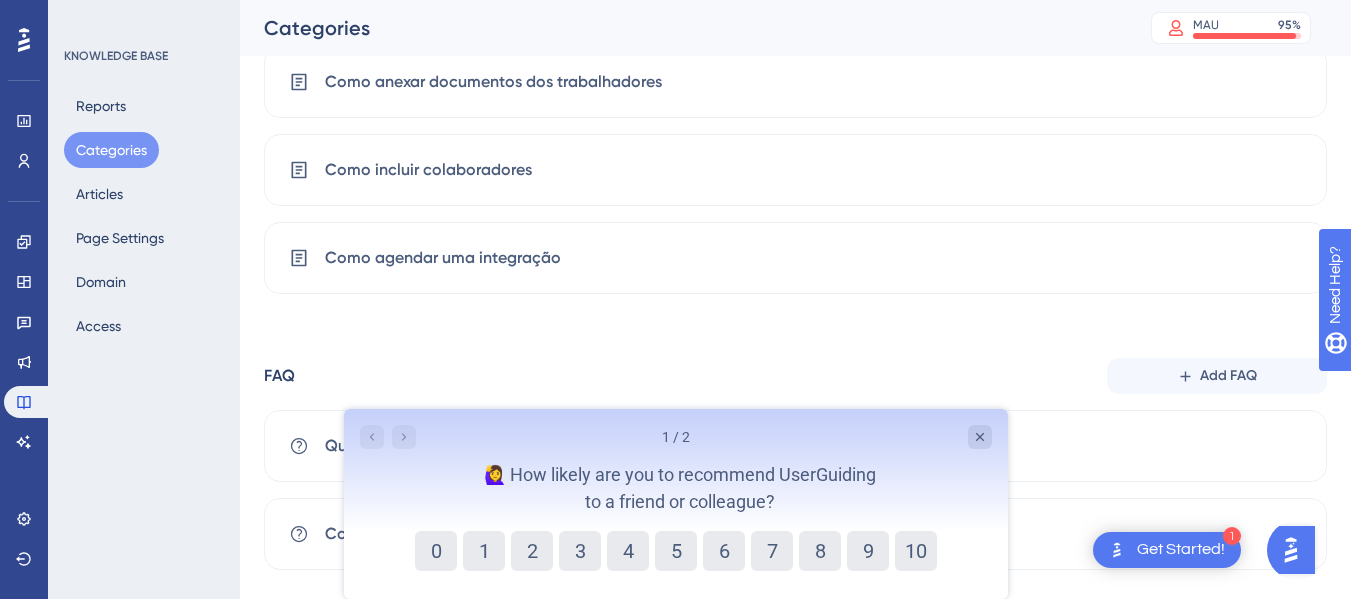 scroll, scrollTop: 1009, scrollLeft: 0, axis: vertical 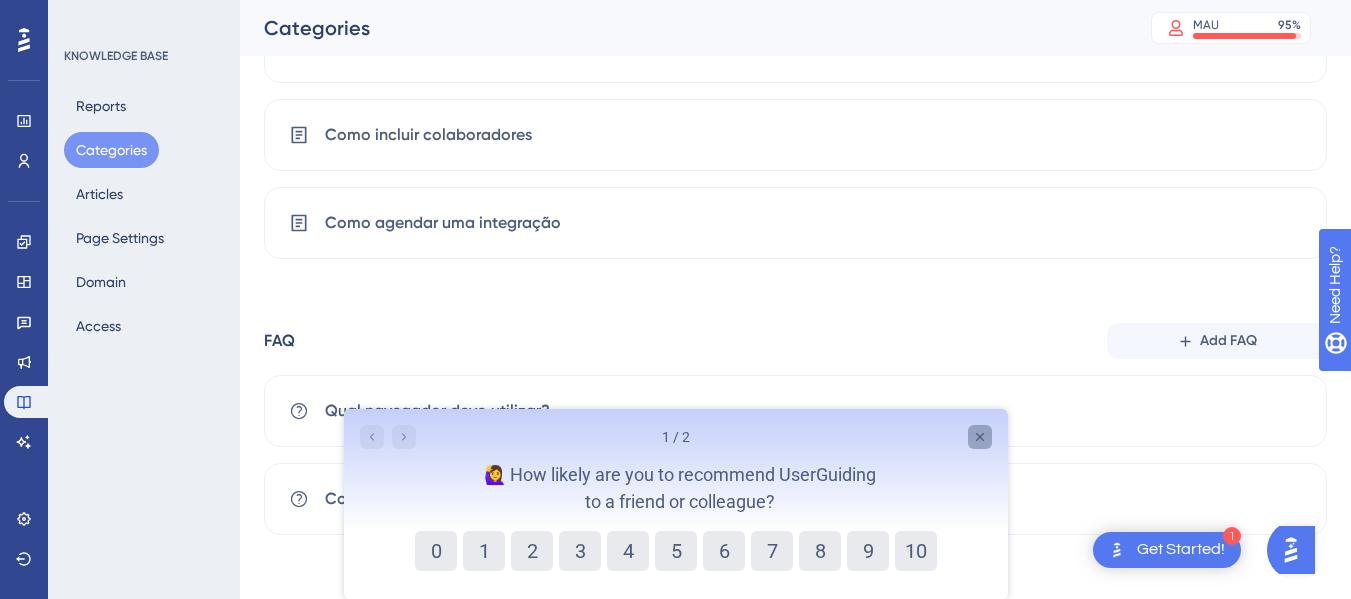 click 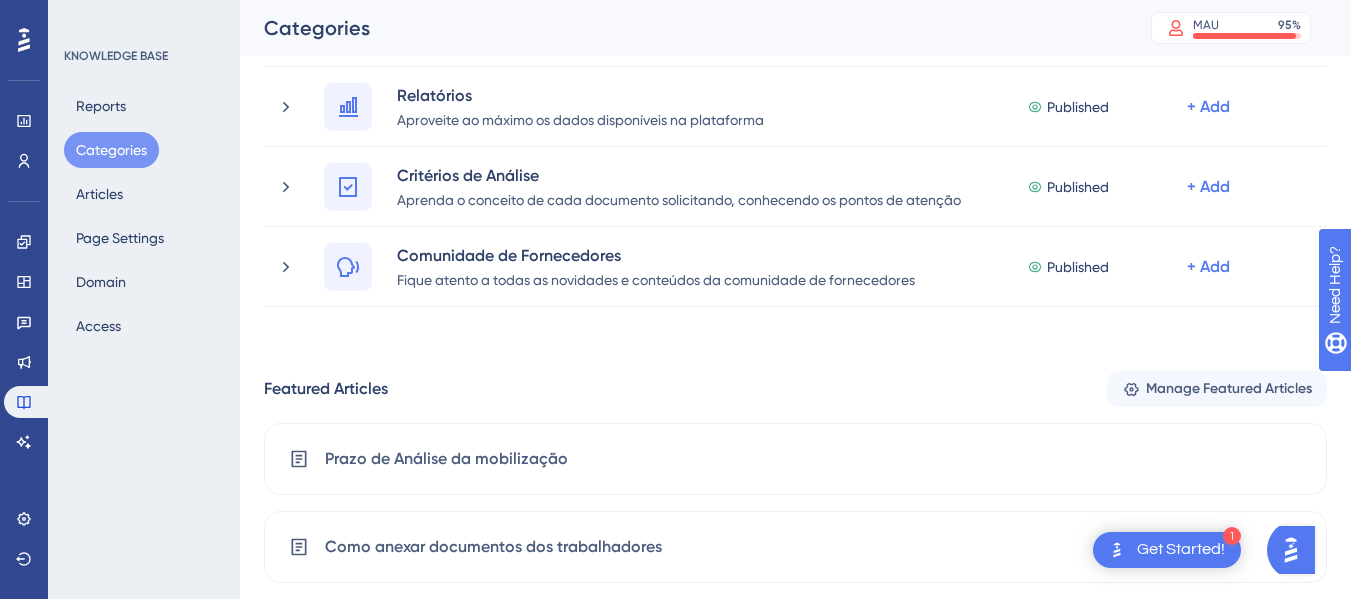 scroll, scrollTop: 309, scrollLeft: 0, axis: vertical 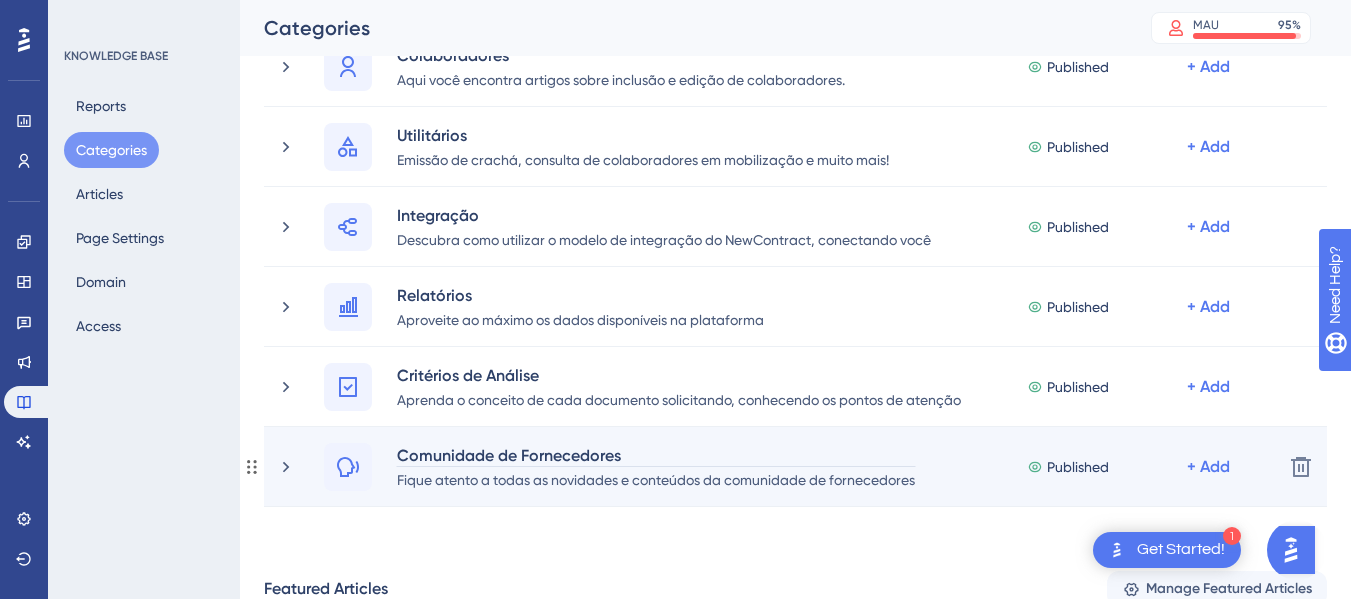 click on "Comunidade de Fornecedores" at bounding box center [656, 455] 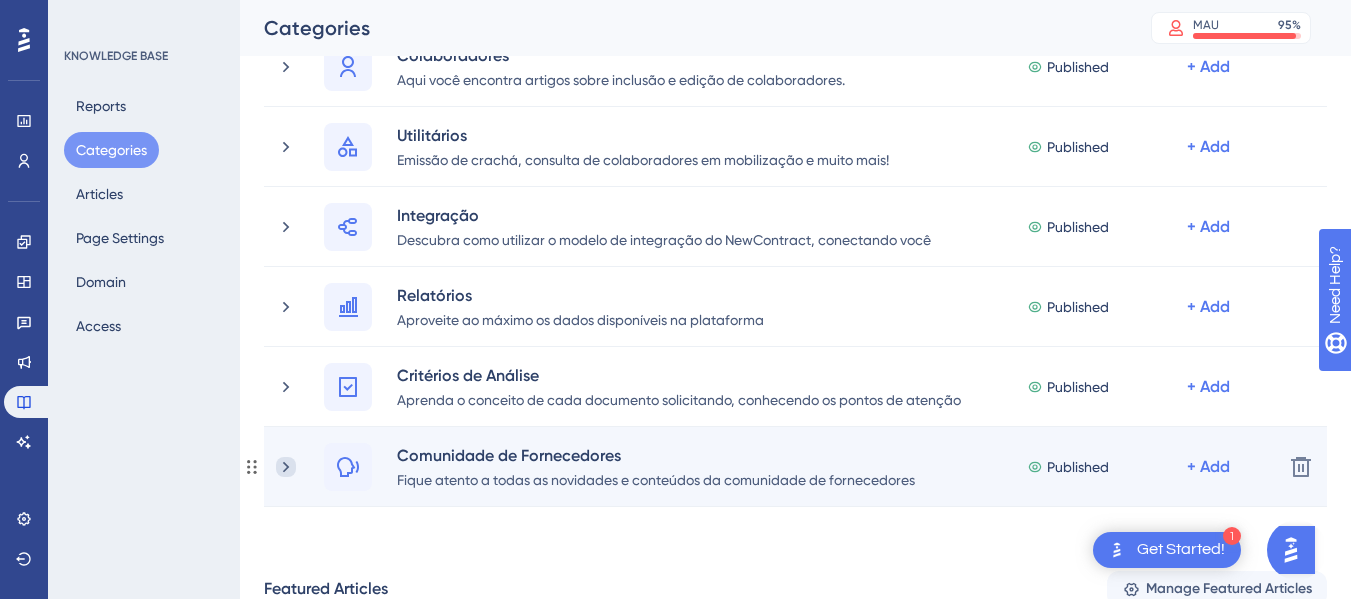 click 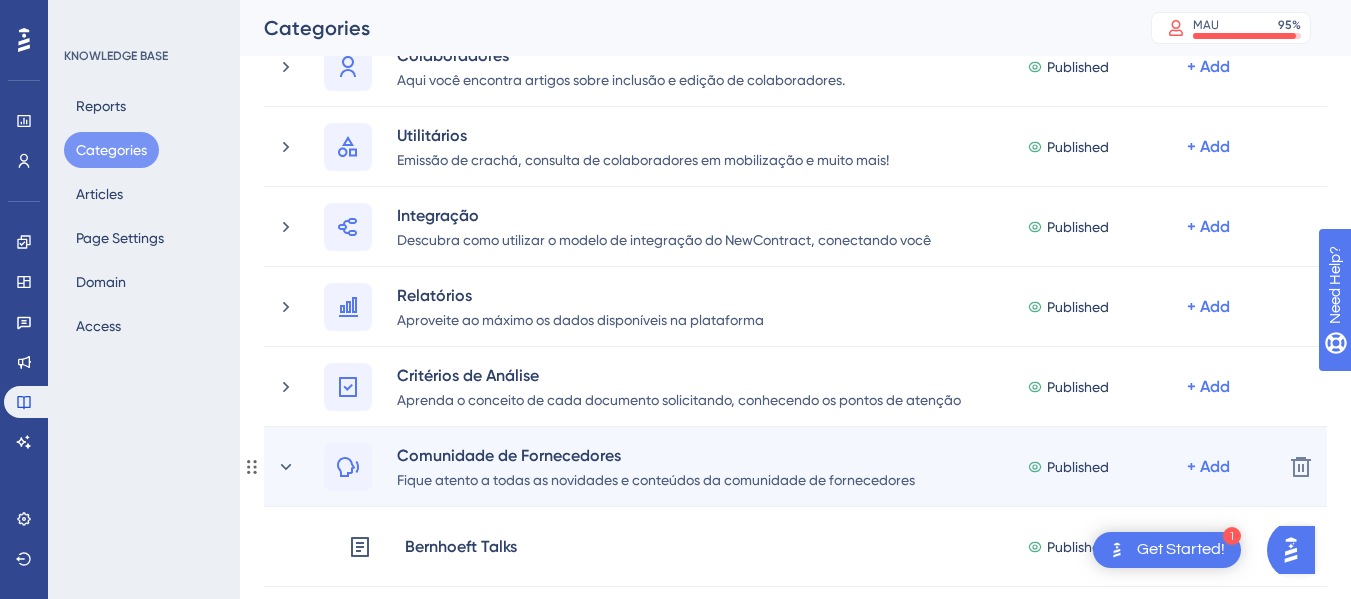 click 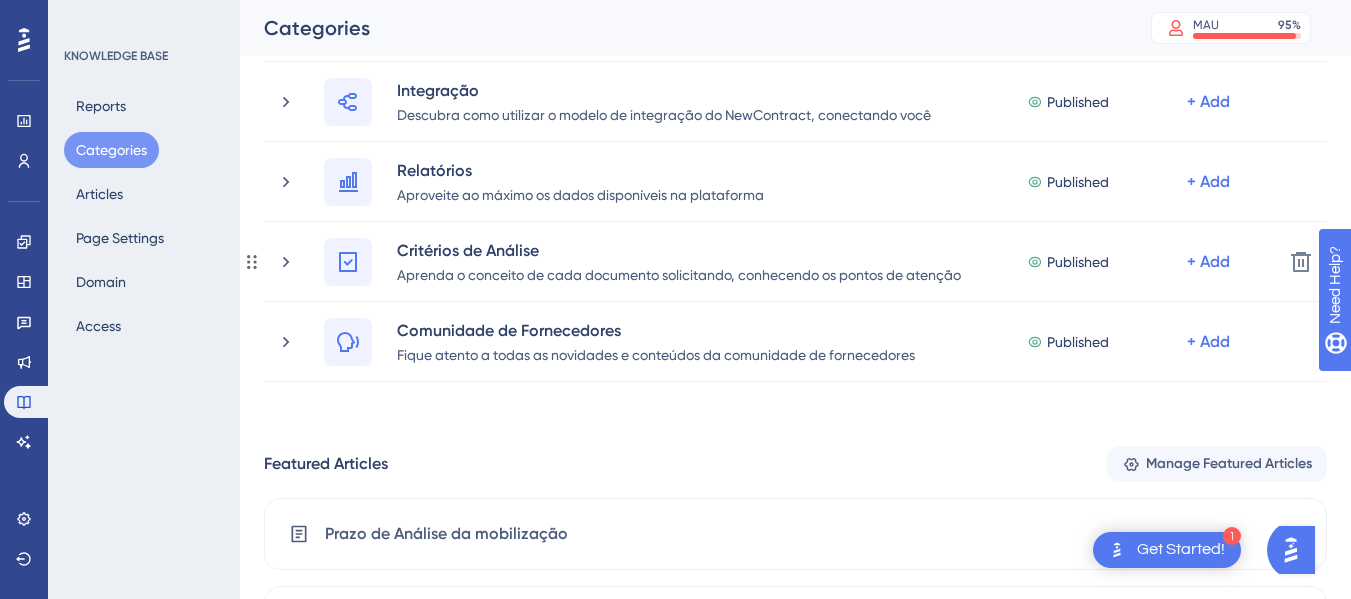 scroll, scrollTop: 509, scrollLeft: 0, axis: vertical 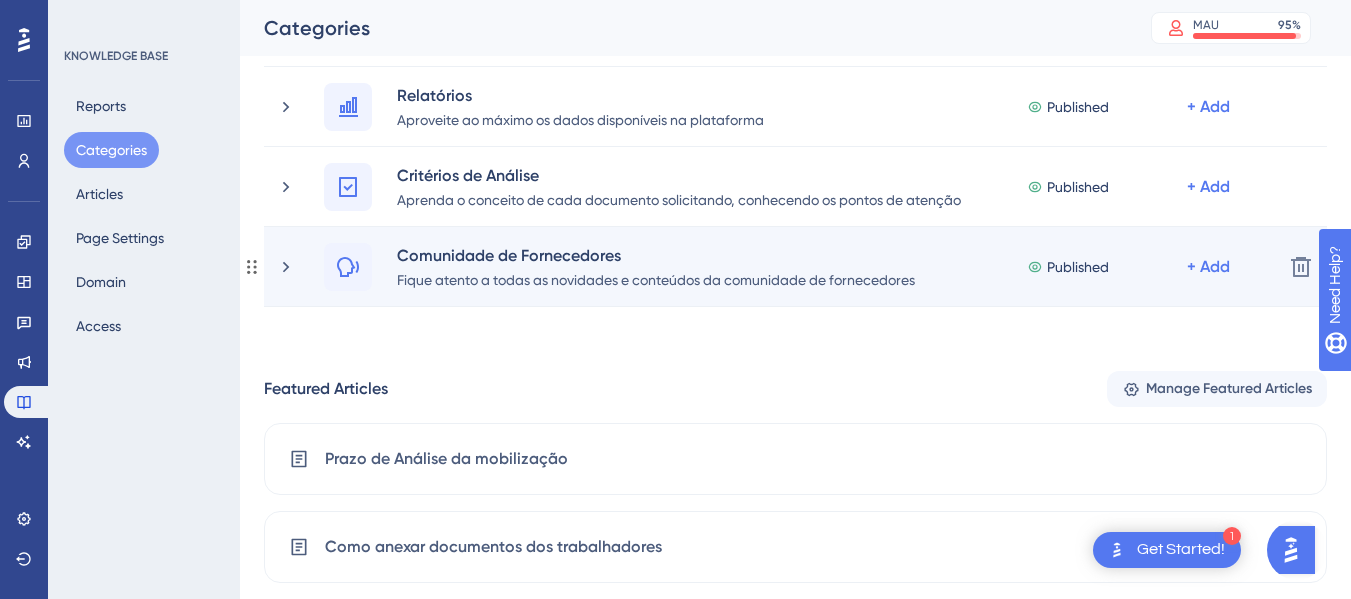 click 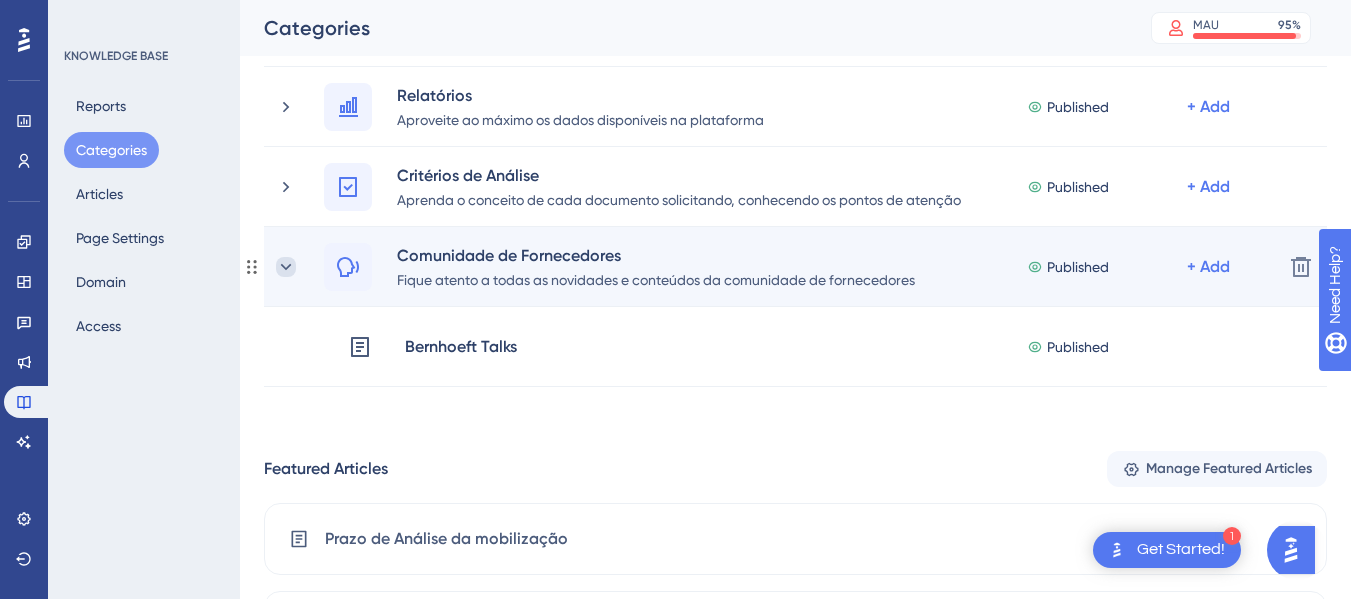 scroll, scrollTop: 609, scrollLeft: 0, axis: vertical 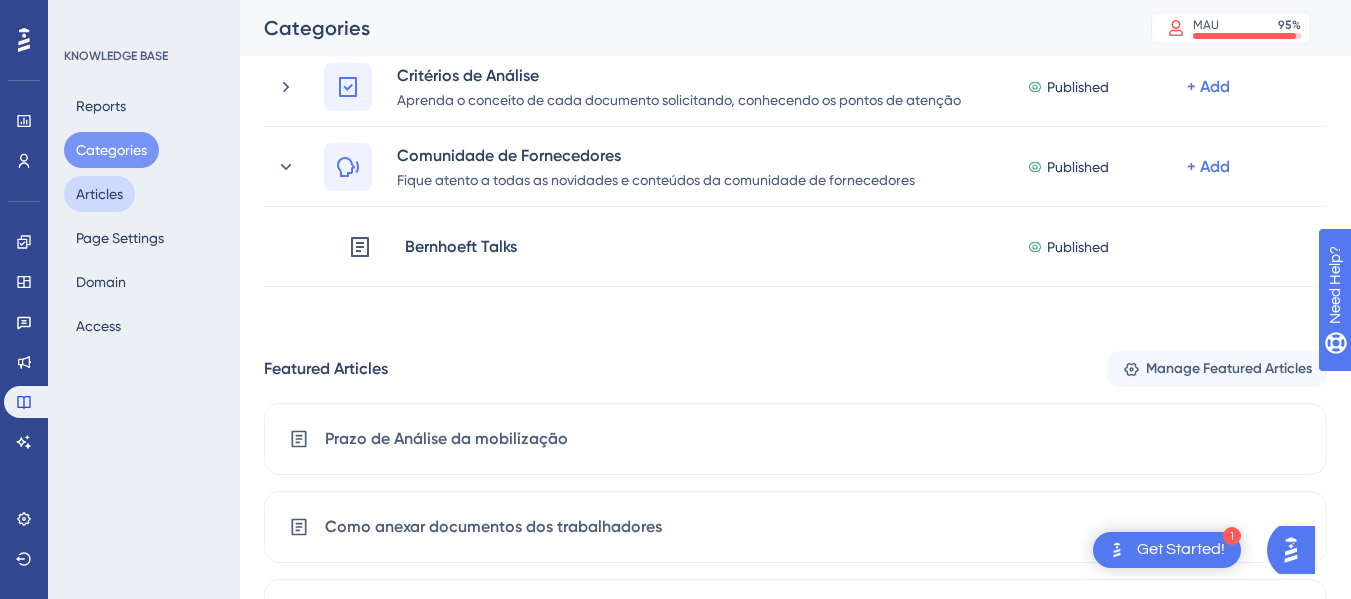 click on "Articles" at bounding box center [99, 194] 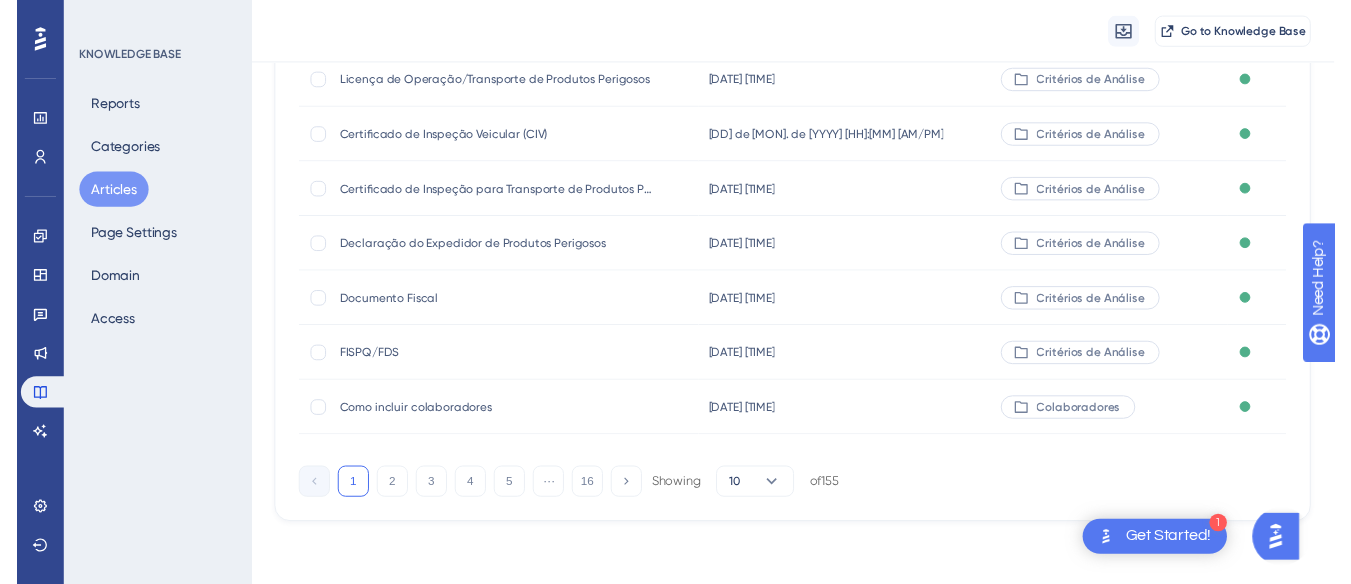 scroll, scrollTop: 0, scrollLeft: 0, axis: both 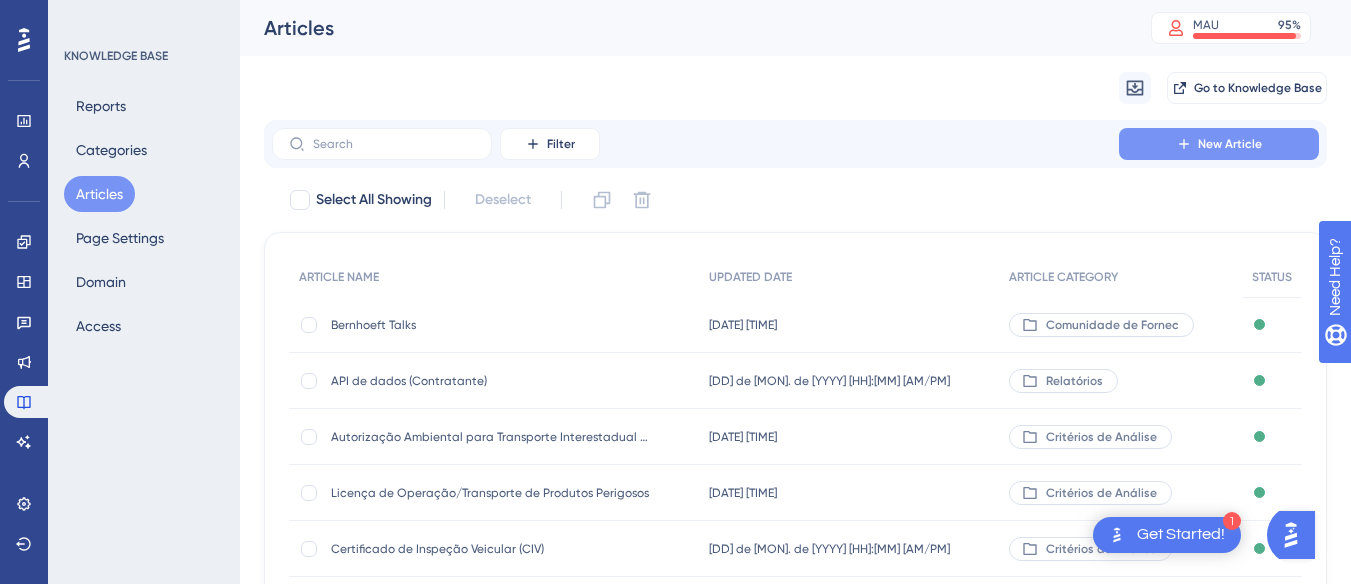 click on "New Article" at bounding box center (1219, 144) 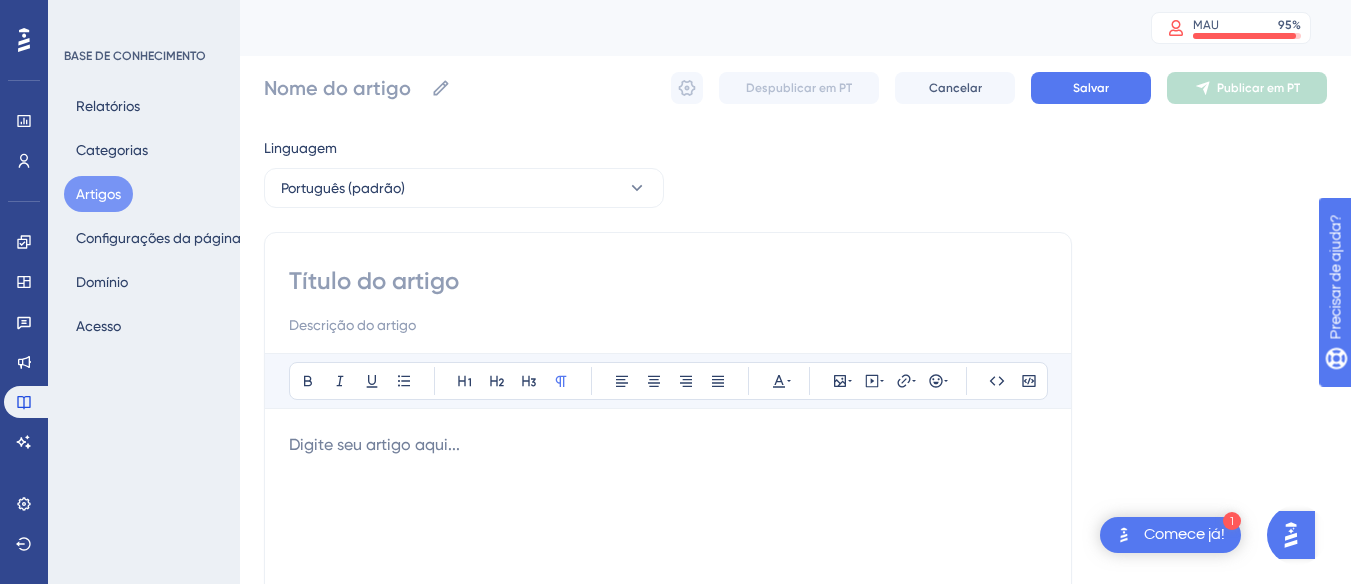 click at bounding box center (668, 325) 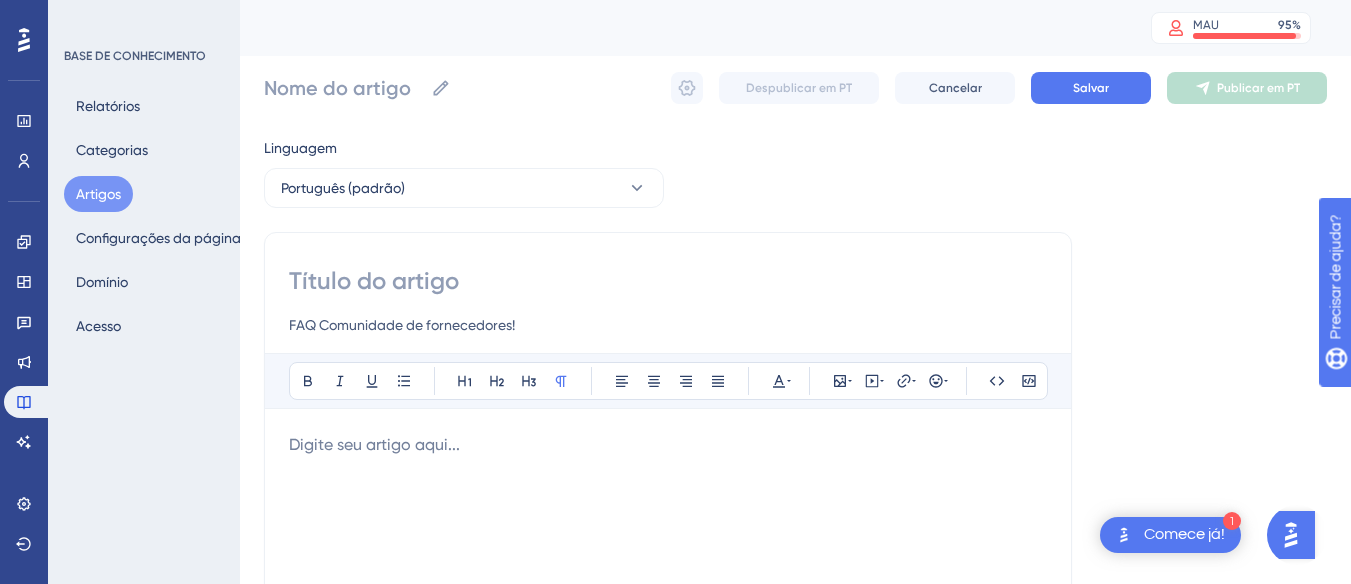 type on "FAQ Comunidade de fornecedores!" 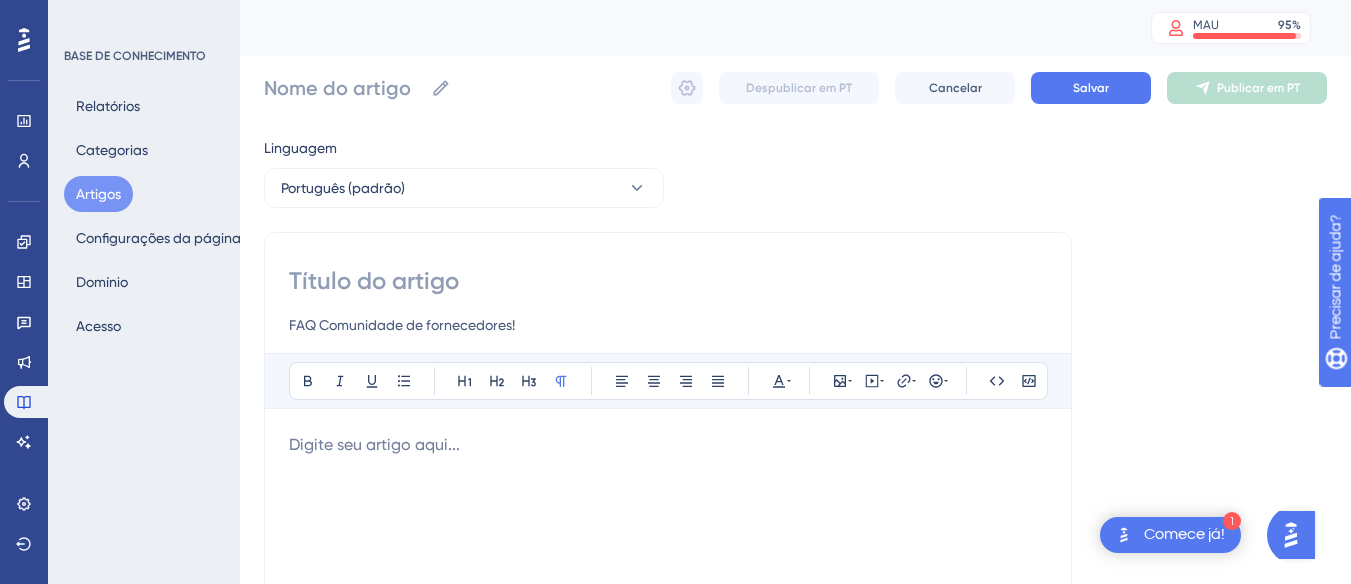 click at bounding box center [668, 445] 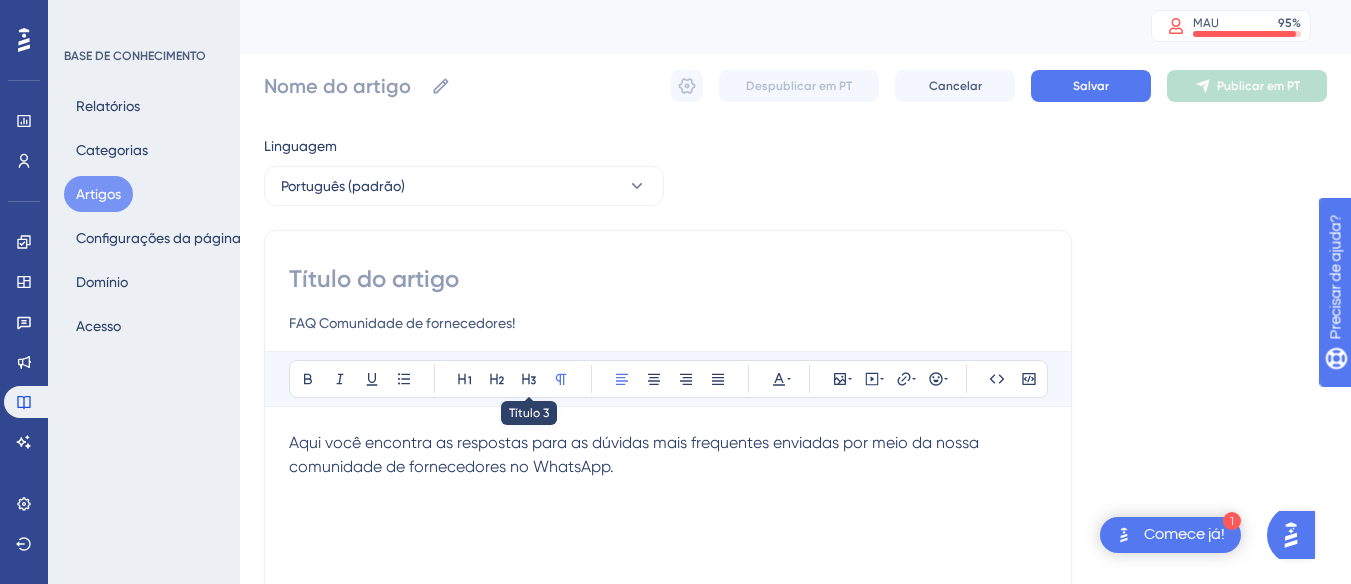 scroll, scrollTop: 0, scrollLeft: 0, axis: both 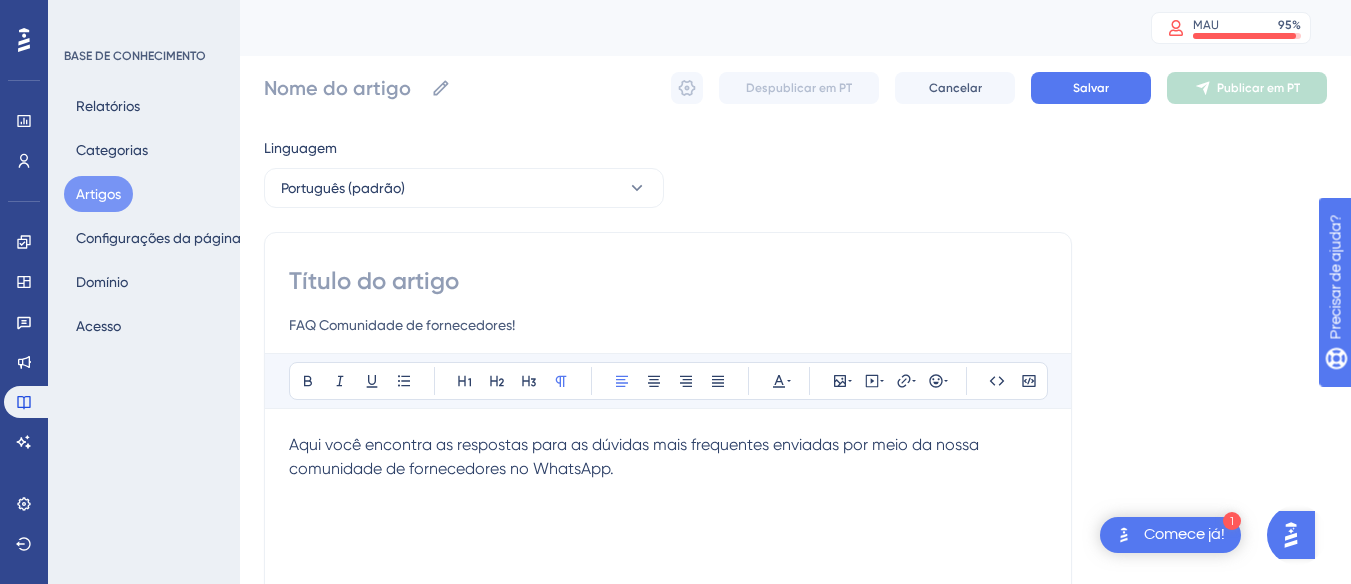 click on "Aqui você encontra as respostas para as dúvidas mais frequentes enviadas por meio da nossa comunidade de fornecedores no WhatsApp." at bounding box center (668, 457) 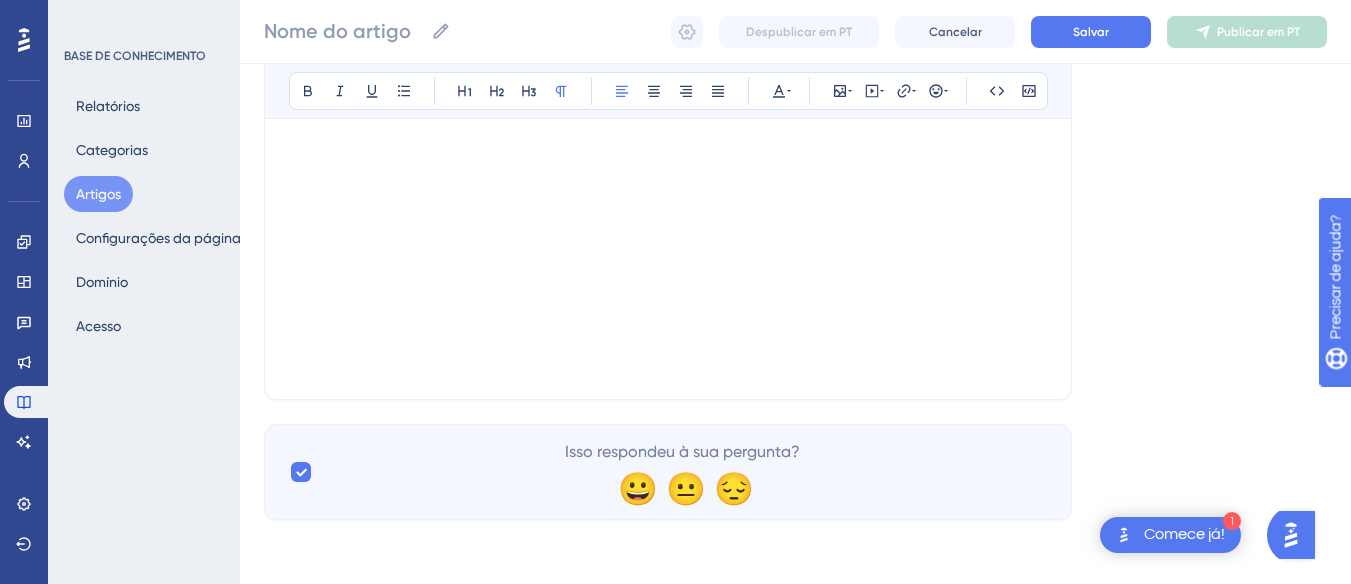 scroll, scrollTop: 427, scrollLeft: 0, axis: vertical 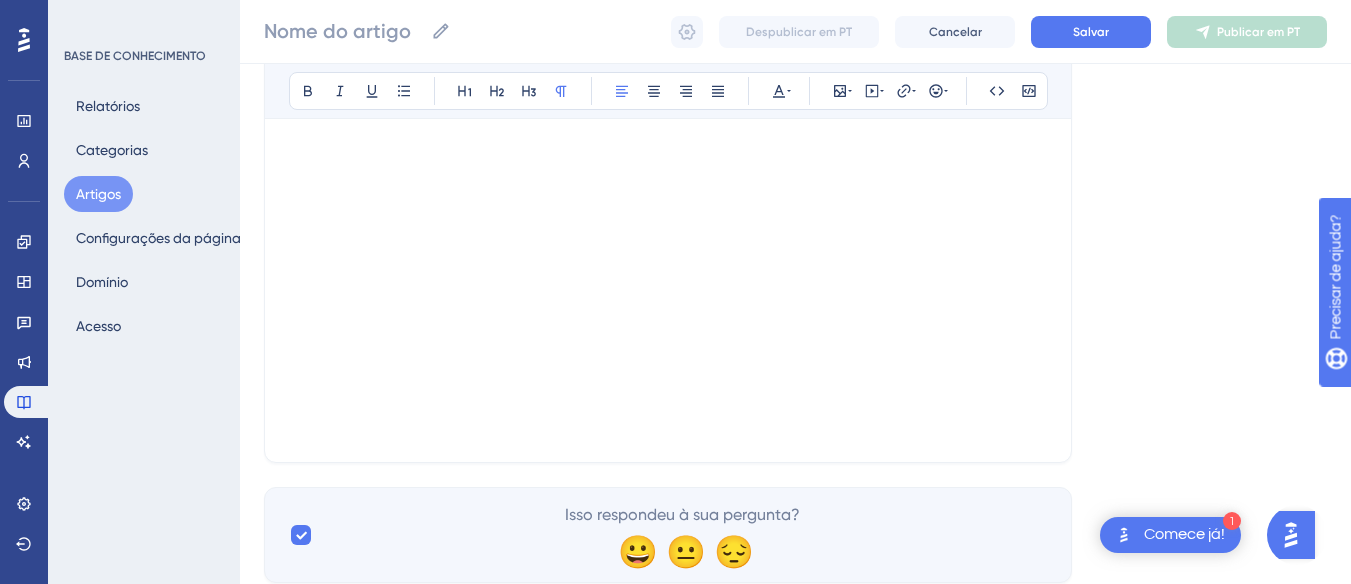 click on "Aqui você encontra as respostas para as dúvidas mais frequentes enviadas por meio da nossa comunidade de fornecedores no WhatsApp." at bounding box center (668, 218) 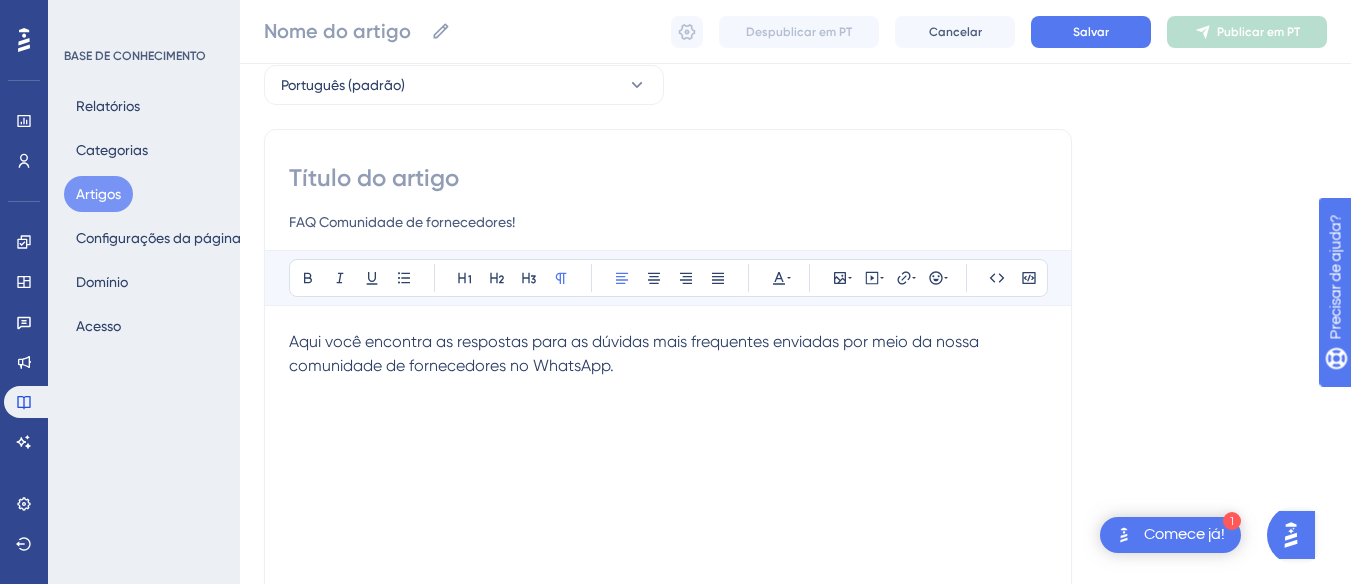 scroll, scrollTop: 27, scrollLeft: 0, axis: vertical 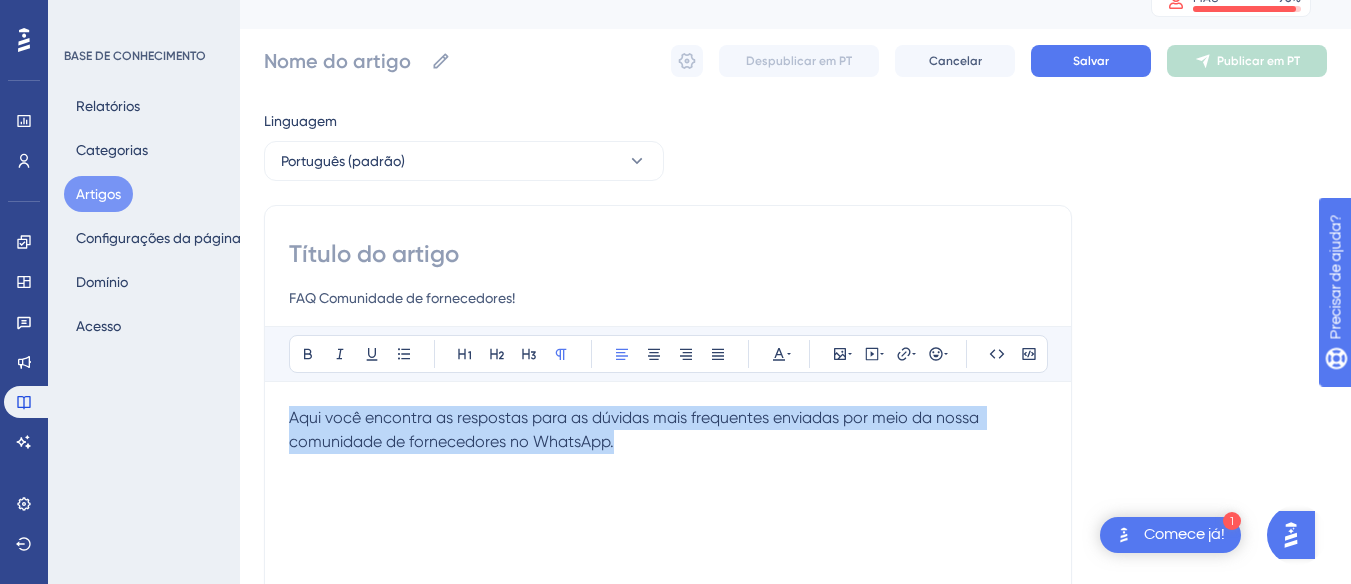 drag, startPoint x: 649, startPoint y: 450, endPoint x: 257, endPoint y: 402, distance: 394.92786 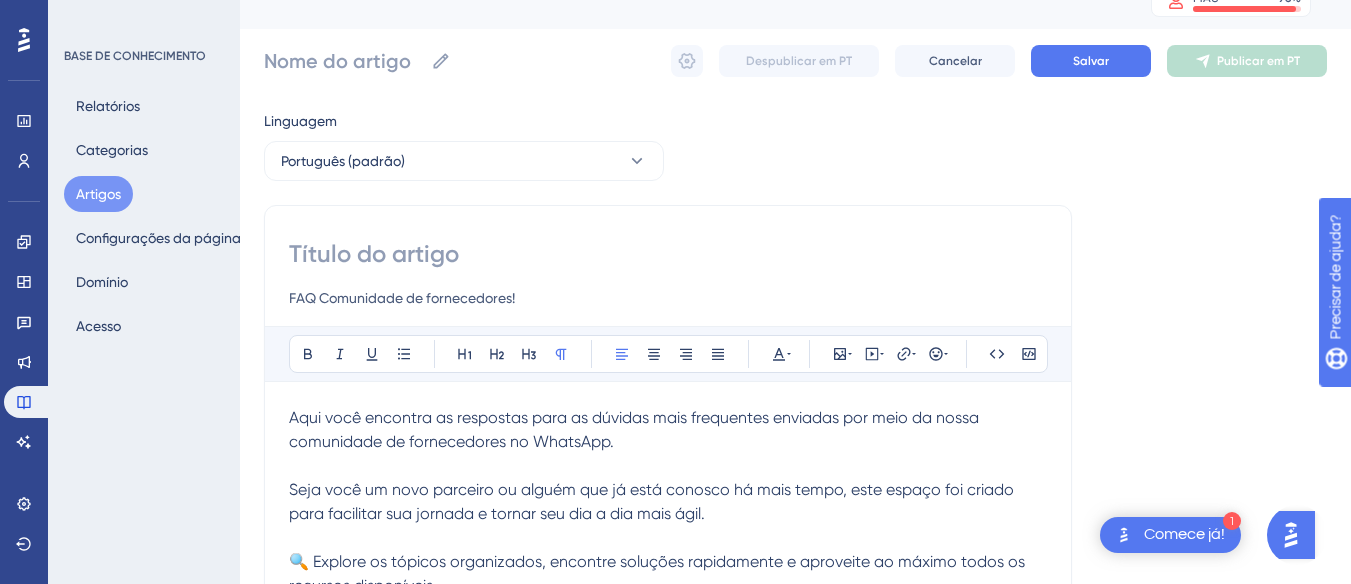 scroll, scrollTop: 119, scrollLeft: 0, axis: vertical 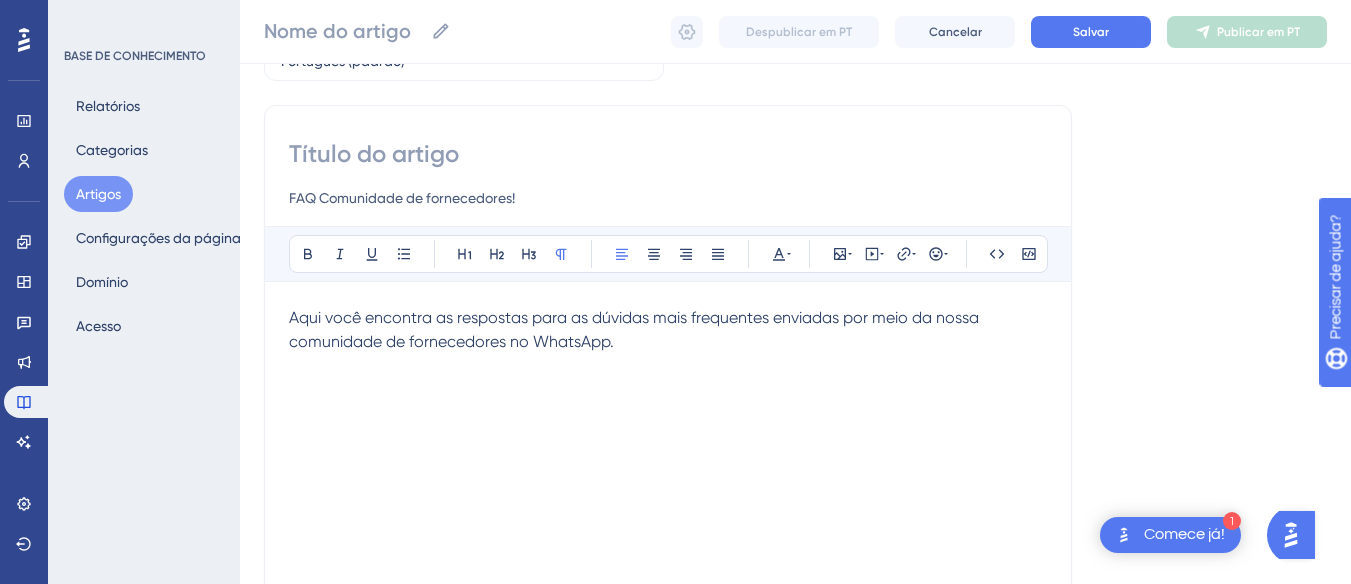 click on "Aqui você encontra as respostas para as dúvidas mais frequentes enviadas por meio da nossa comunidade de fornecedores no WhatsApp." at bounding box center [668, 526] 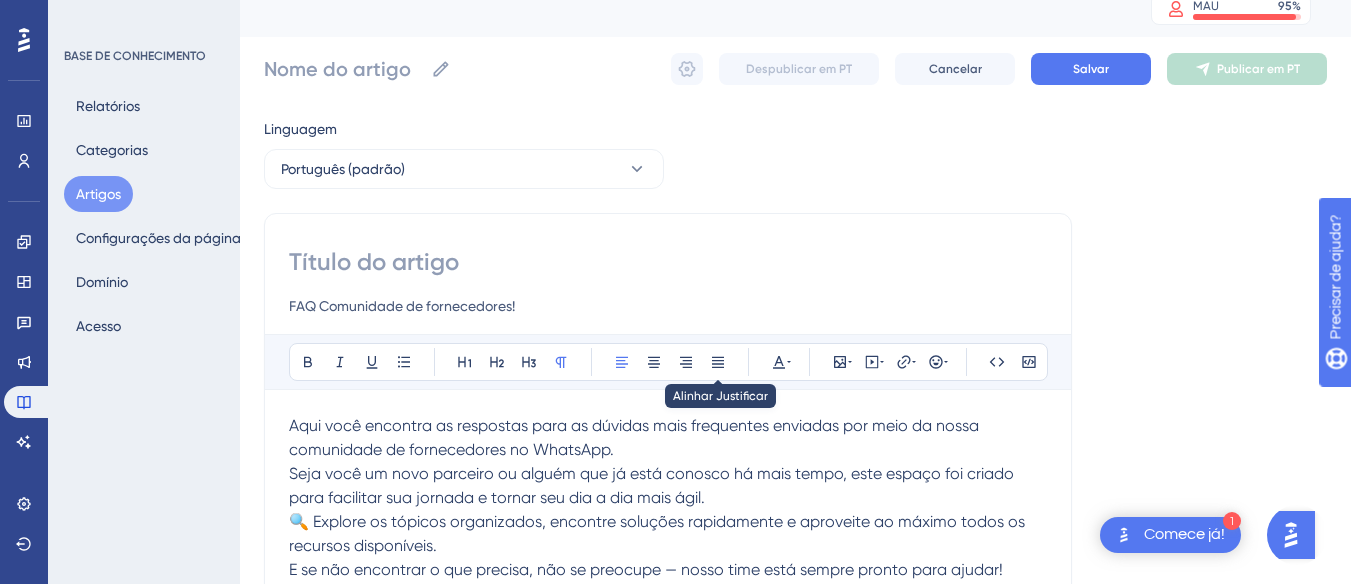 scroll, scrollTop: 23, scrollLeft: 0, axis: vertical 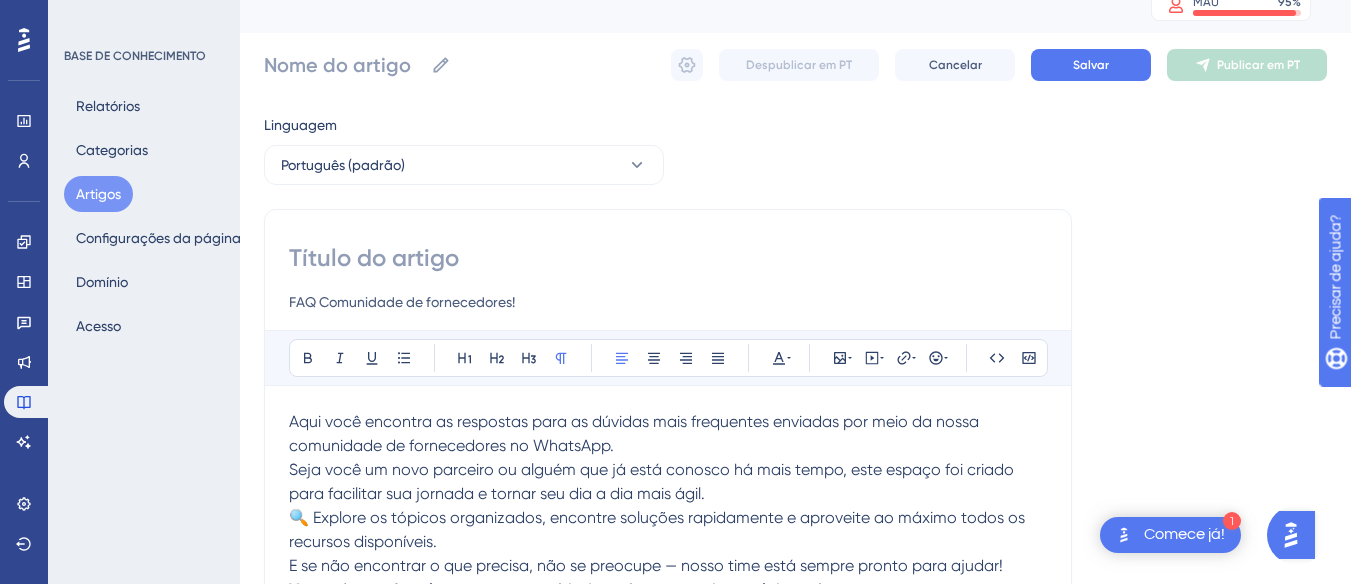 click on "Aqui você encontra as respostas para as dúvidas mais frequentes enviadas por meio da nossa comunidade de fornecedores no WhatsApp." at bounding box center [668, 434] 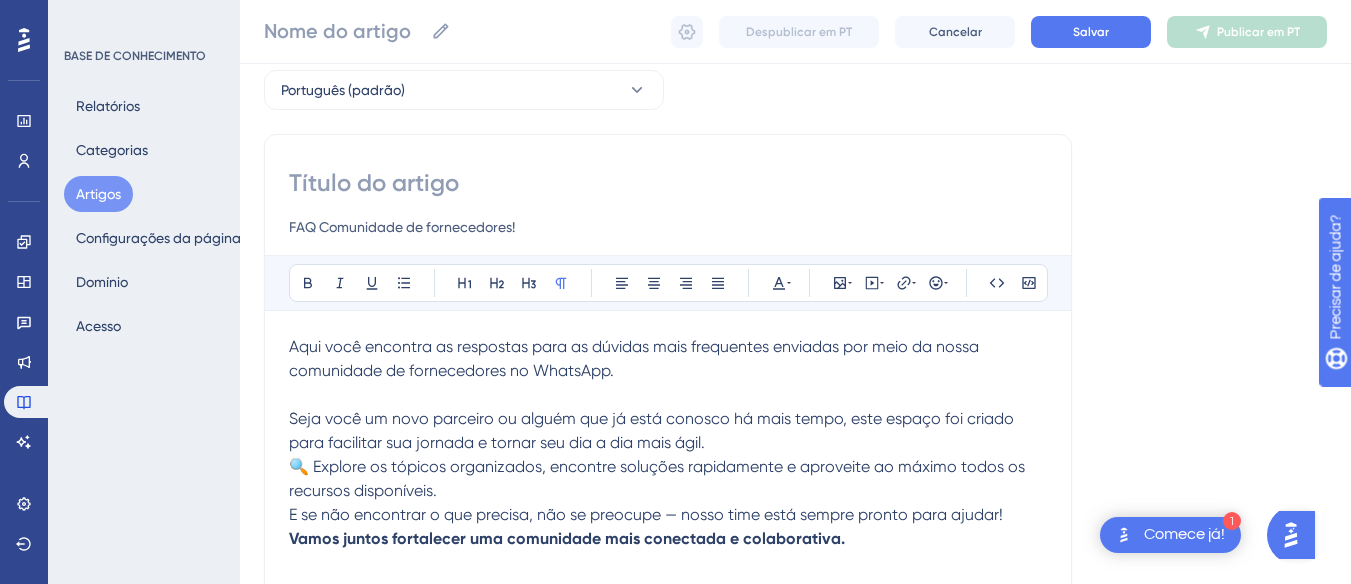 scroll, scrollTop: 123, scrollLeft: 0, axis: vertical 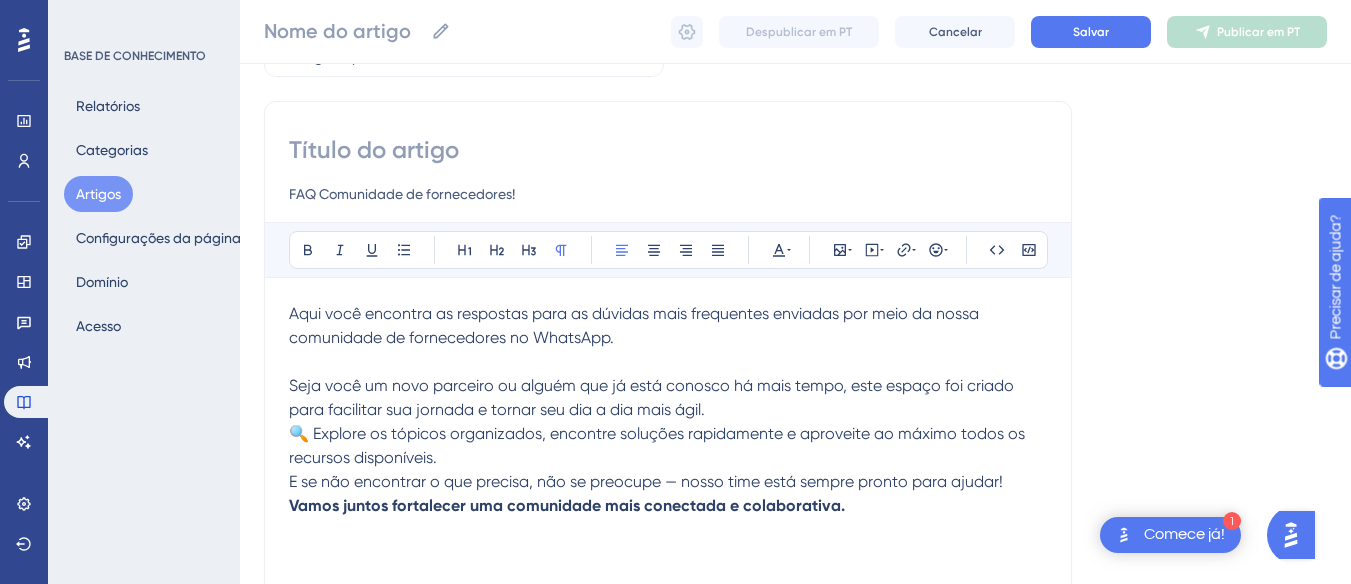 click on "Seja você um novo parceiro ou alguém que já está conosco há mais tempo, este espaço foi criado para facilitar sua jornada e tornar seu dia a dia mais ágil." at bounding box center [668, 398] 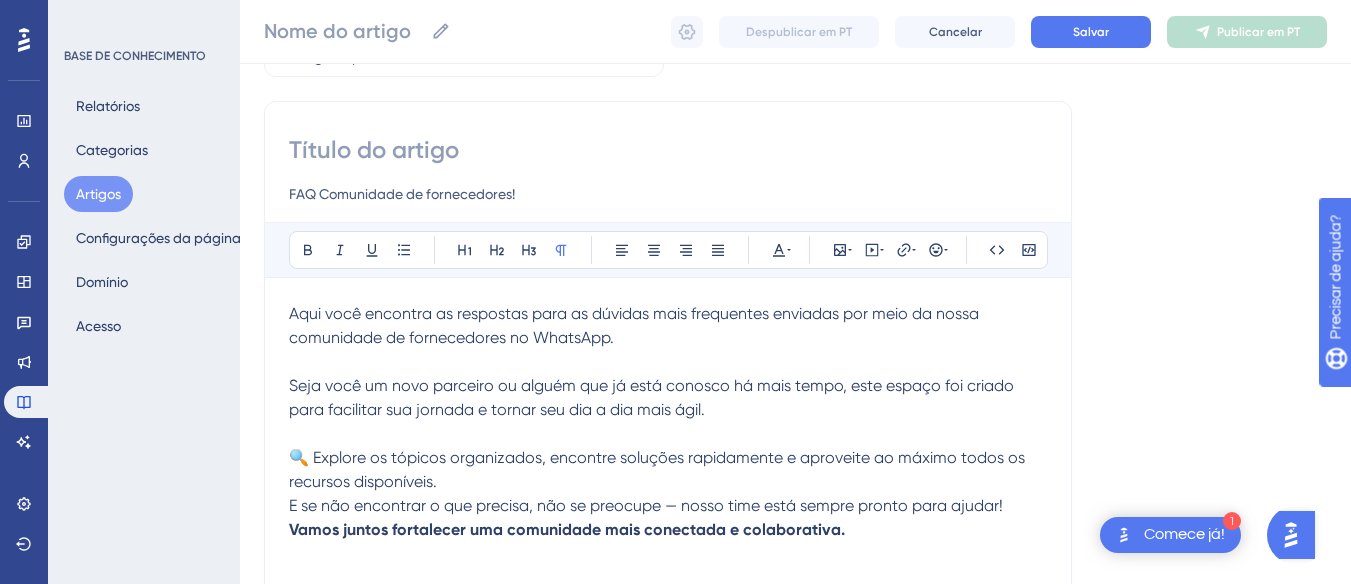 click on "🔍 Explore os tópicos organizados, encontre soluções rapidamente e aproveite ao máximo todos os recursos disponíveis." at bounding box center [668, 470] 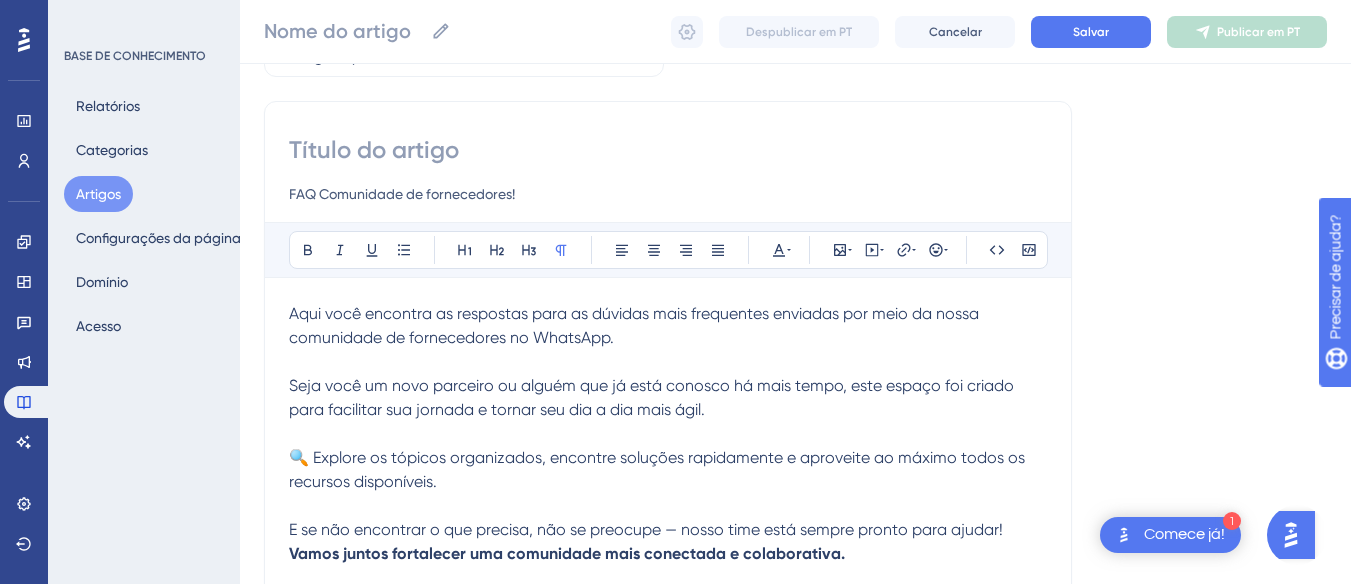 scroll, scrollTop: 223, scrollLeft: 0, axis: vertical 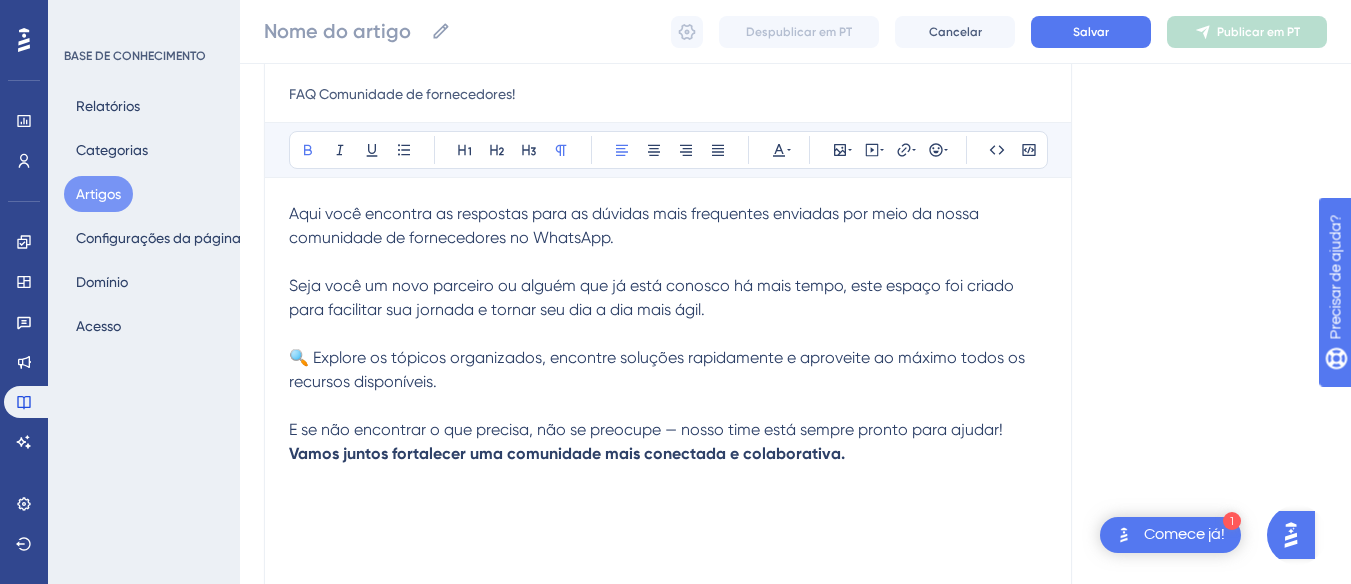 click on "Vamos juntos fortalecer uma comunidade mais conectada e colaborativa." at bounding box center (567, 453) 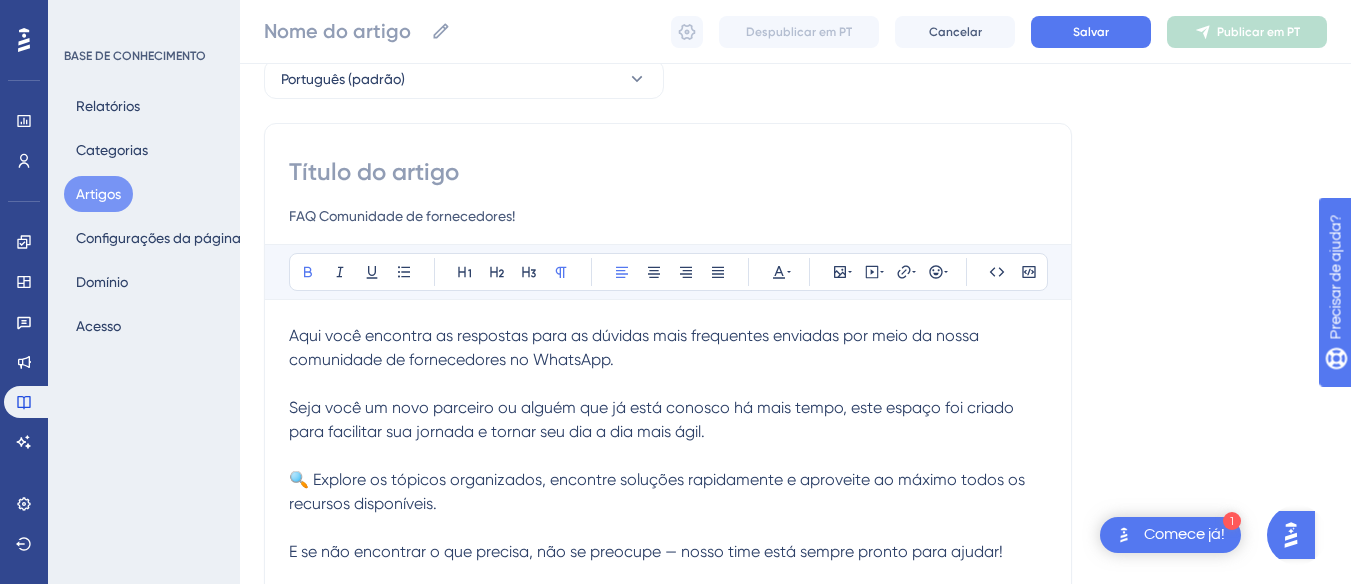 scroll, scrollTop: 111, scrollLeft: 0, axis: vertical 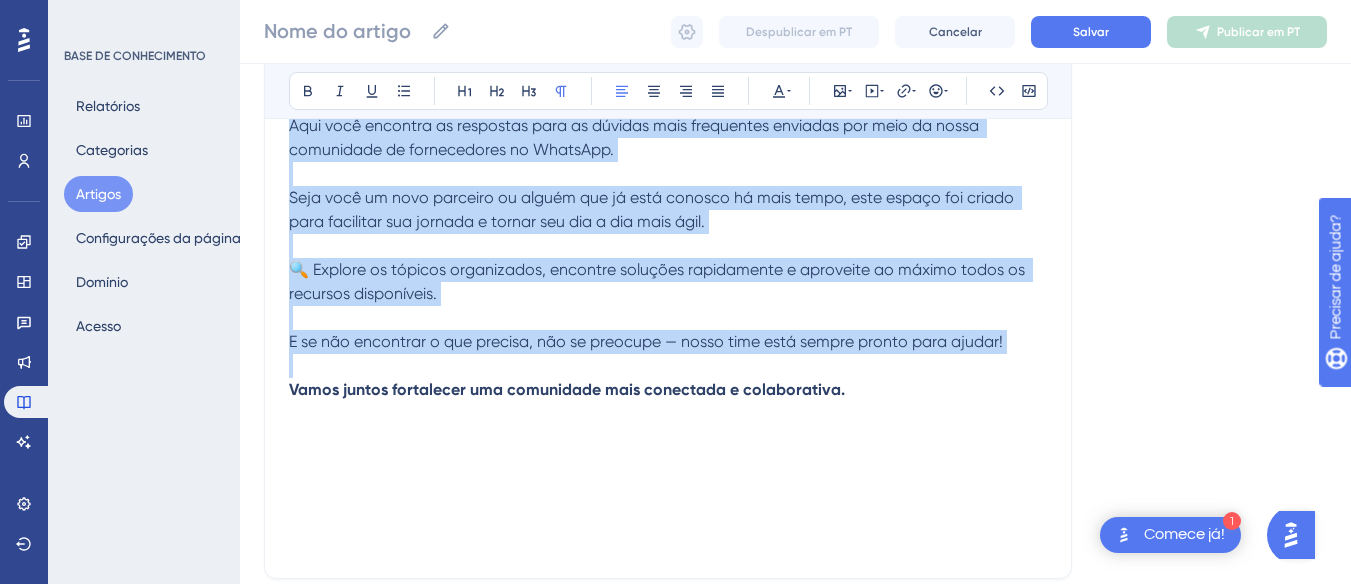 drag, startPoint x: 288, startPoint y: 325, endPoint x: 900, endPoint y: 455, distance: 625.65485 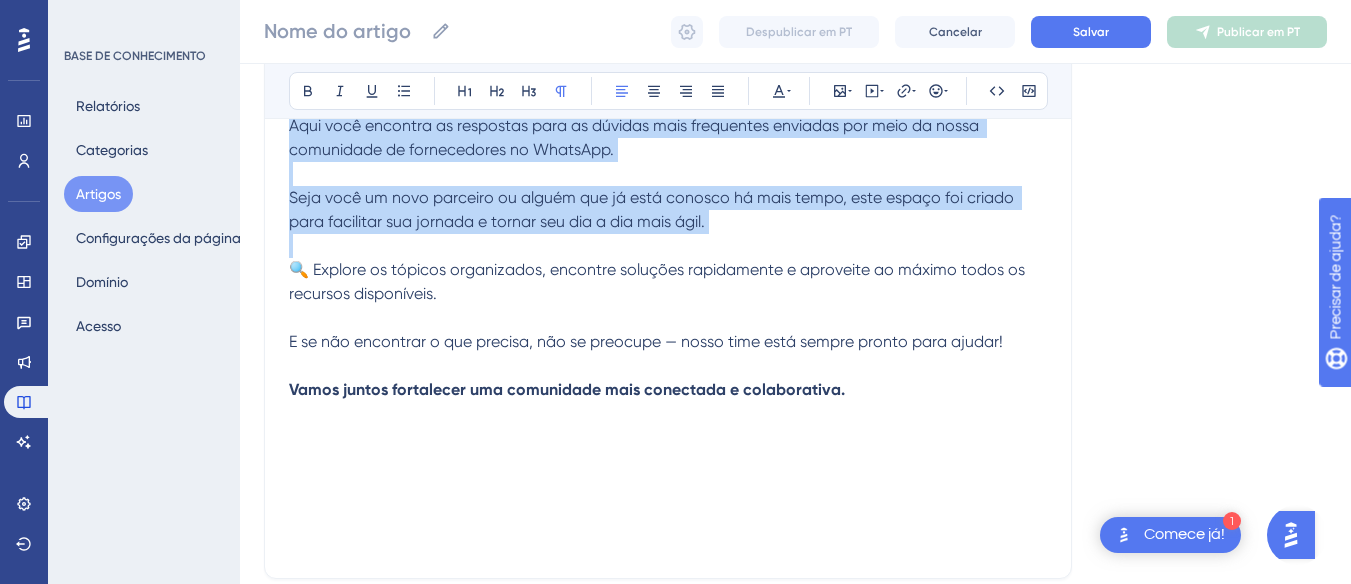 click on "Aqui você encontra as respostas para as dúvidas mais frequentes enviadas por meio da nossa comunidade de fornecedores no WhatsApp. Seja você um novo parceiro ou alguém que já está conosco há mais tempo, este espaço foi criado para facilitar sua jornada e tornar seu dia a dia mais ágil. 🔍 Explore os tópicos organizados, encontre soluções rapidamente e aproveite ao máximo todos os recursos disponíveis. E se não encontrar o que precisa, não se preocupe — nosso time está sempre pronto para ajudar! Vamos juntos fortalecer uma comunidade mais conectada e colaborativa. Isso respondeu à sua pergunta? 😀 😐 😔" at bounding box center [795, 258] 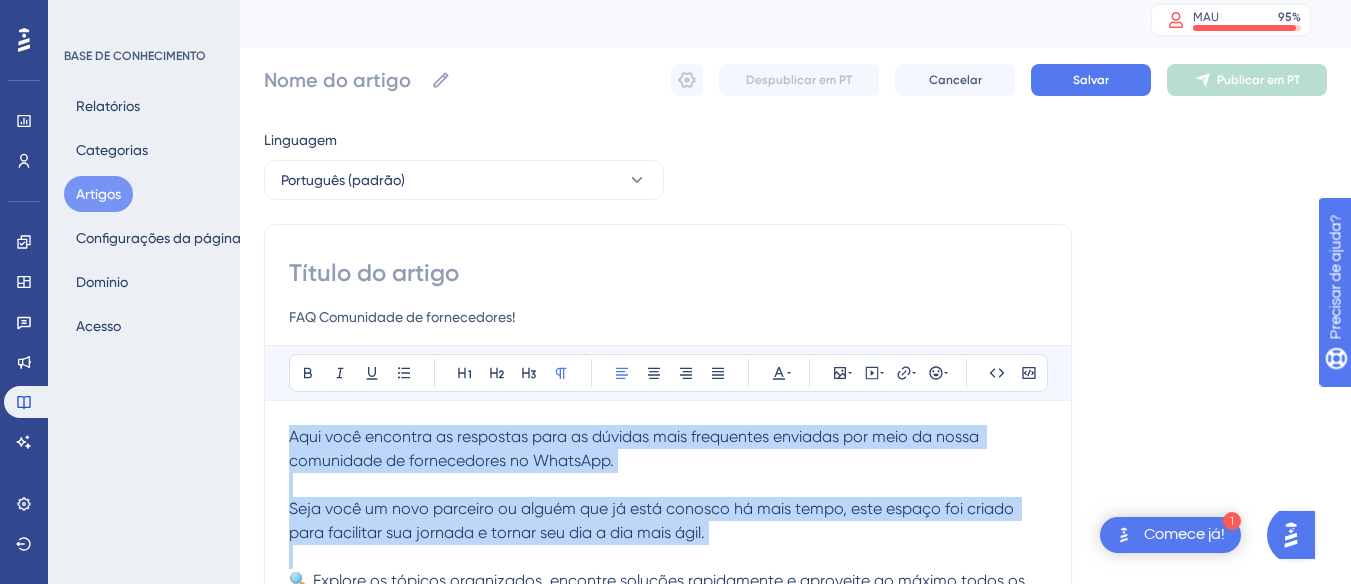 scroll, scrollTop: 0, scrollLeft: 0, axis: both 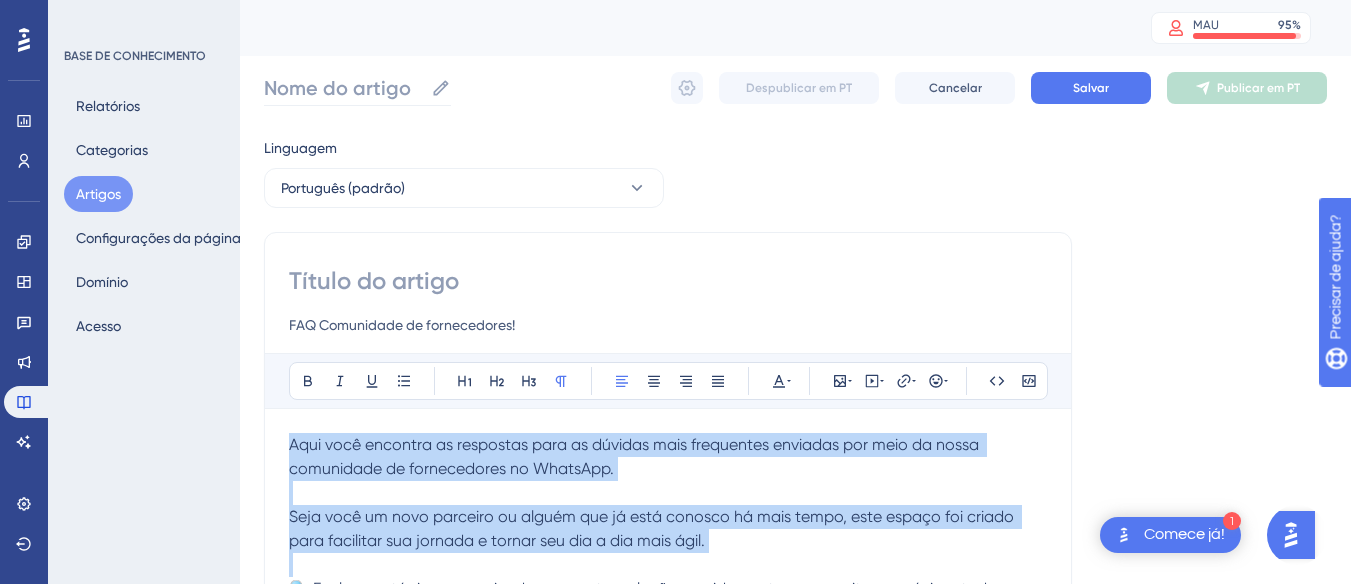 click on "Nome do artigo" at bounding box center [343, 88] 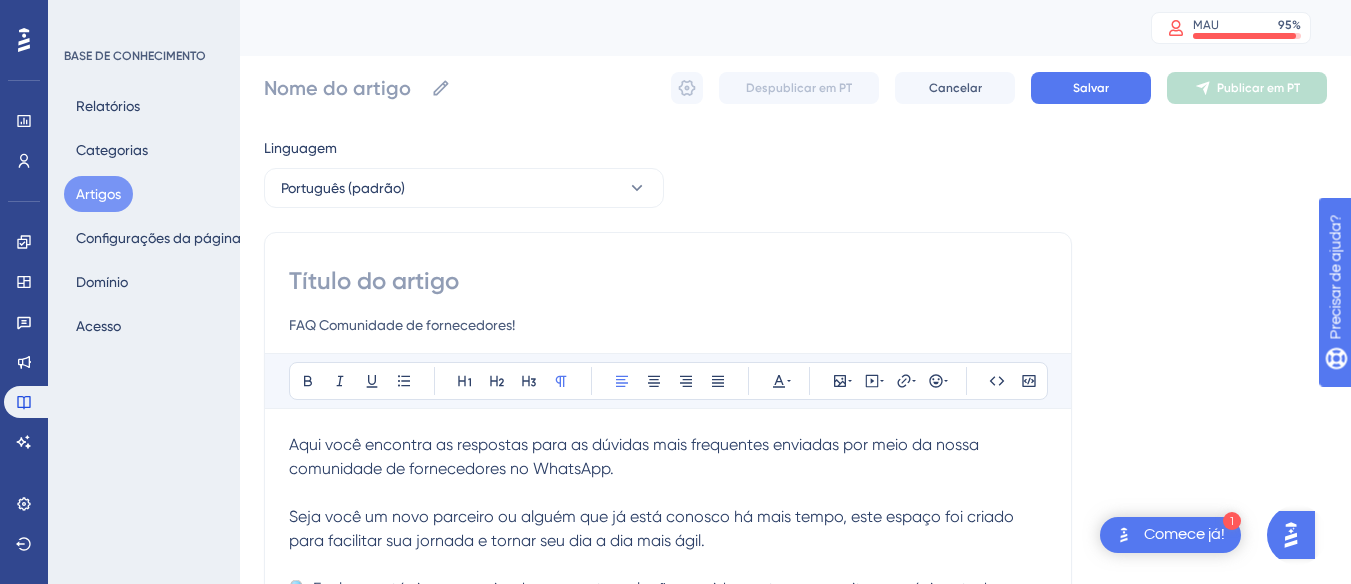 drag, startPoint x: 537, startPoint y: 323, endPoint x: 480, endPoint y: 321, distance: 57.035076 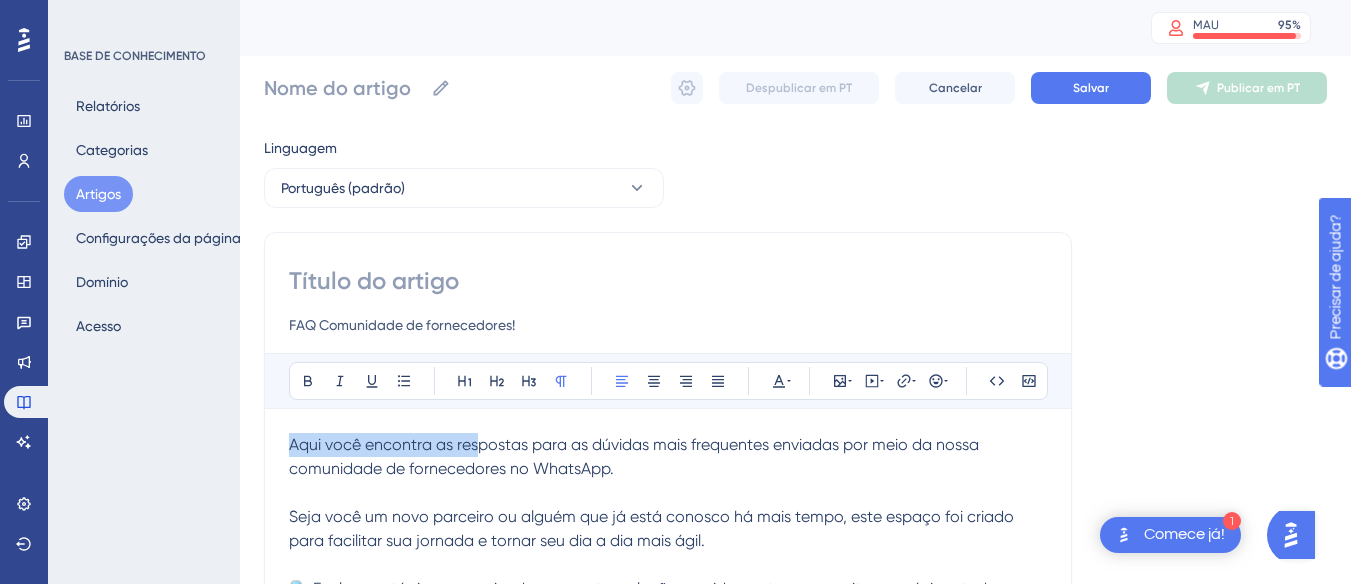 click on "FAQ Comunidade de fornecedores!" at bounding box center [668, 325] 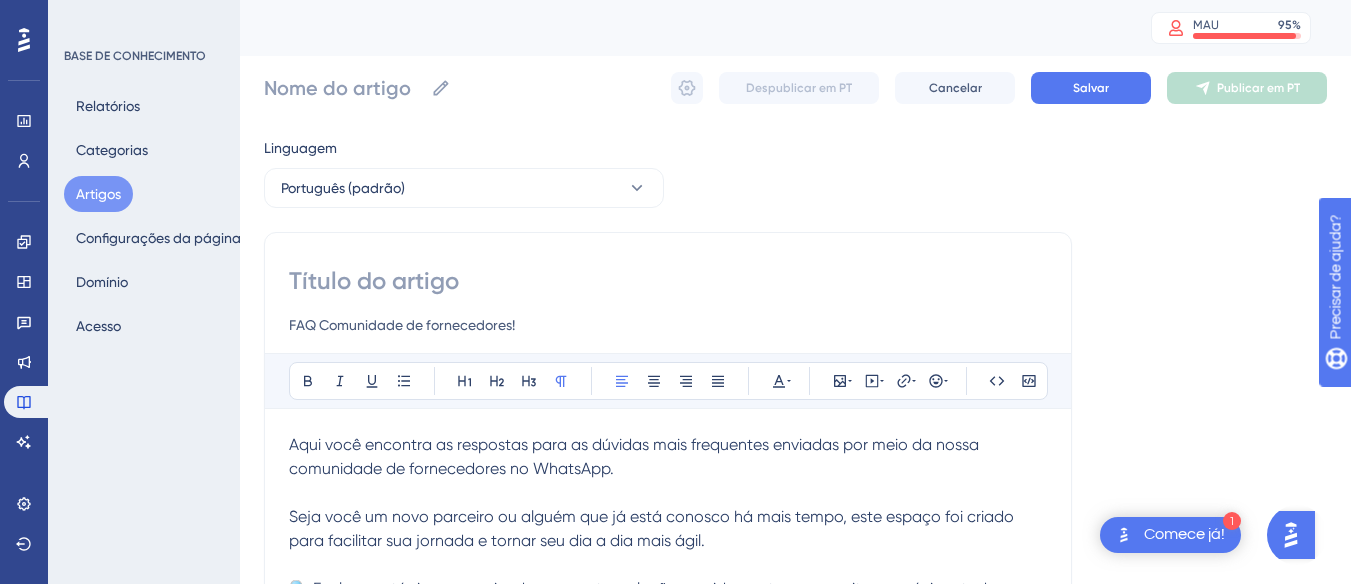 click on "FAQ Comunidade de fornecedores!" at bounding box center [668, 325] 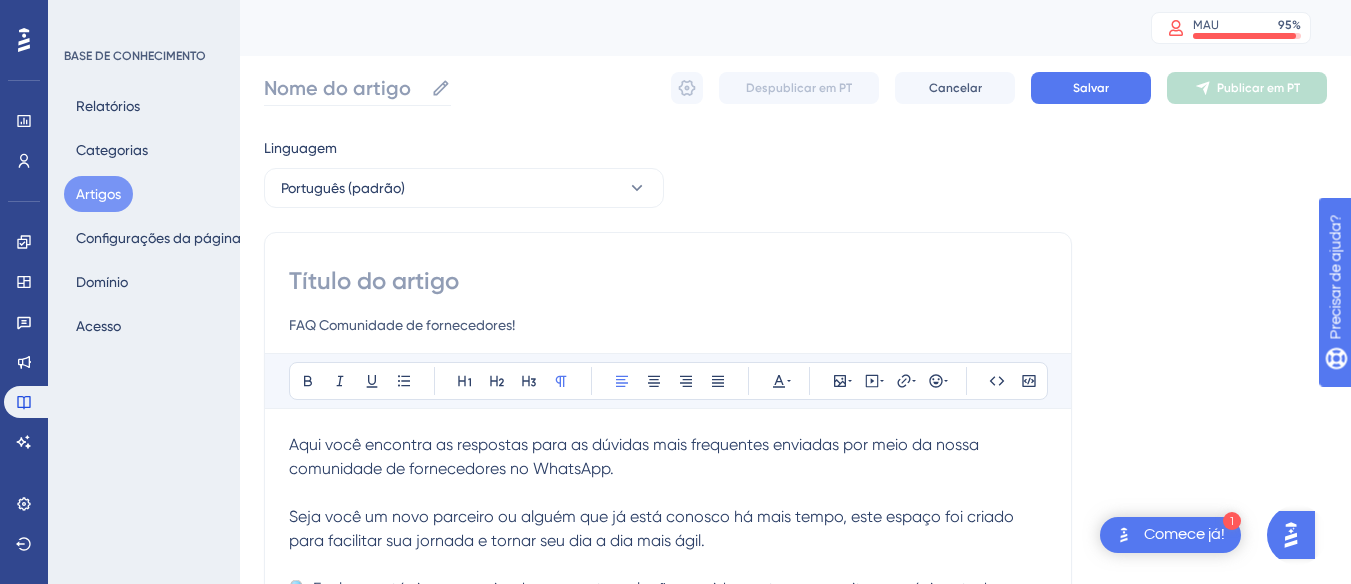 click on "Nome do artigo" at bounding box center (343, 88) 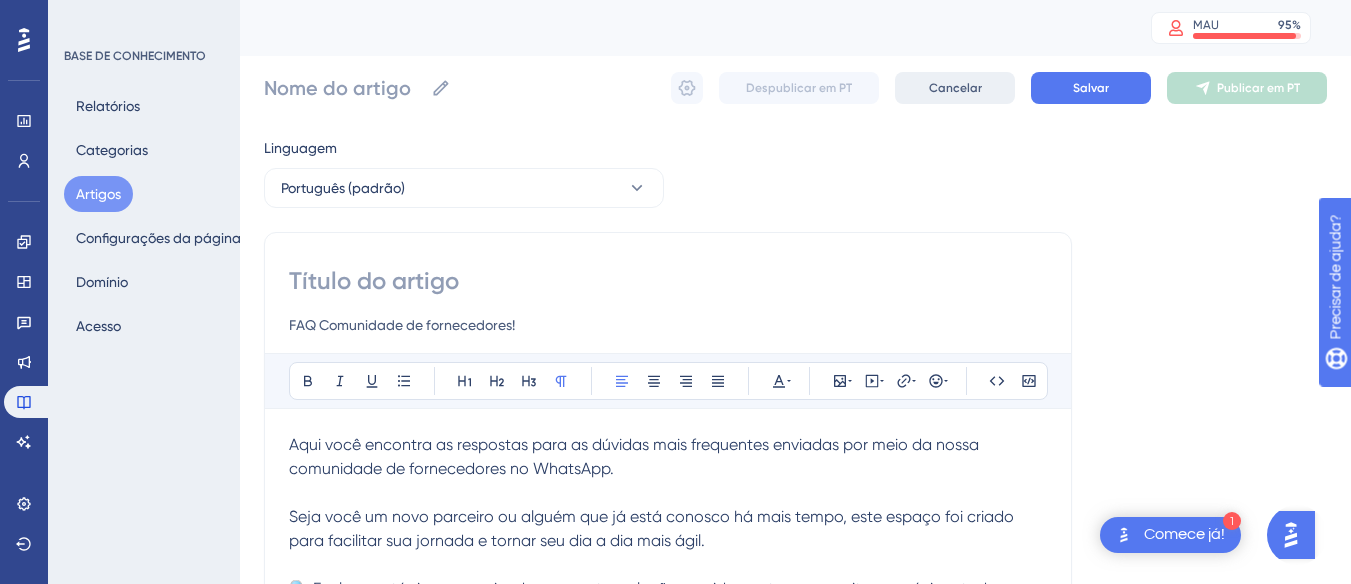 click on "Cancelar" at bounding box center (955, 88) 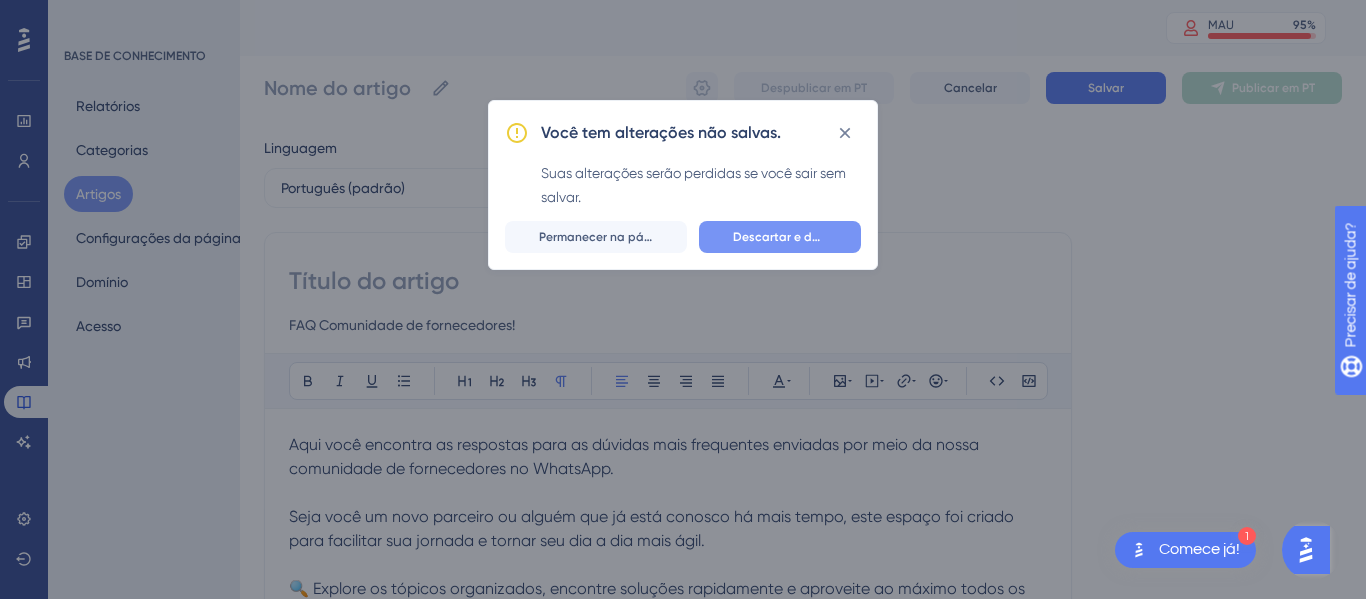 click on "Descartar e deixar" at bounding box center (780, 237) 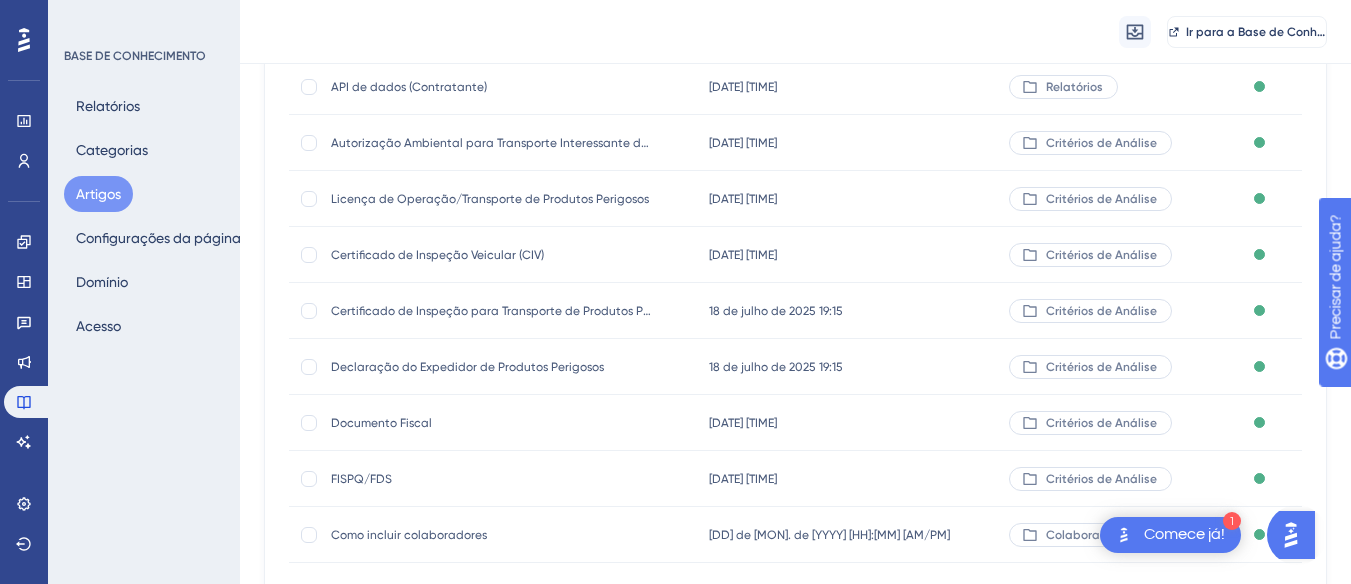 scroll, scrollTop: 0, scrollLeft: 0, axis: both 